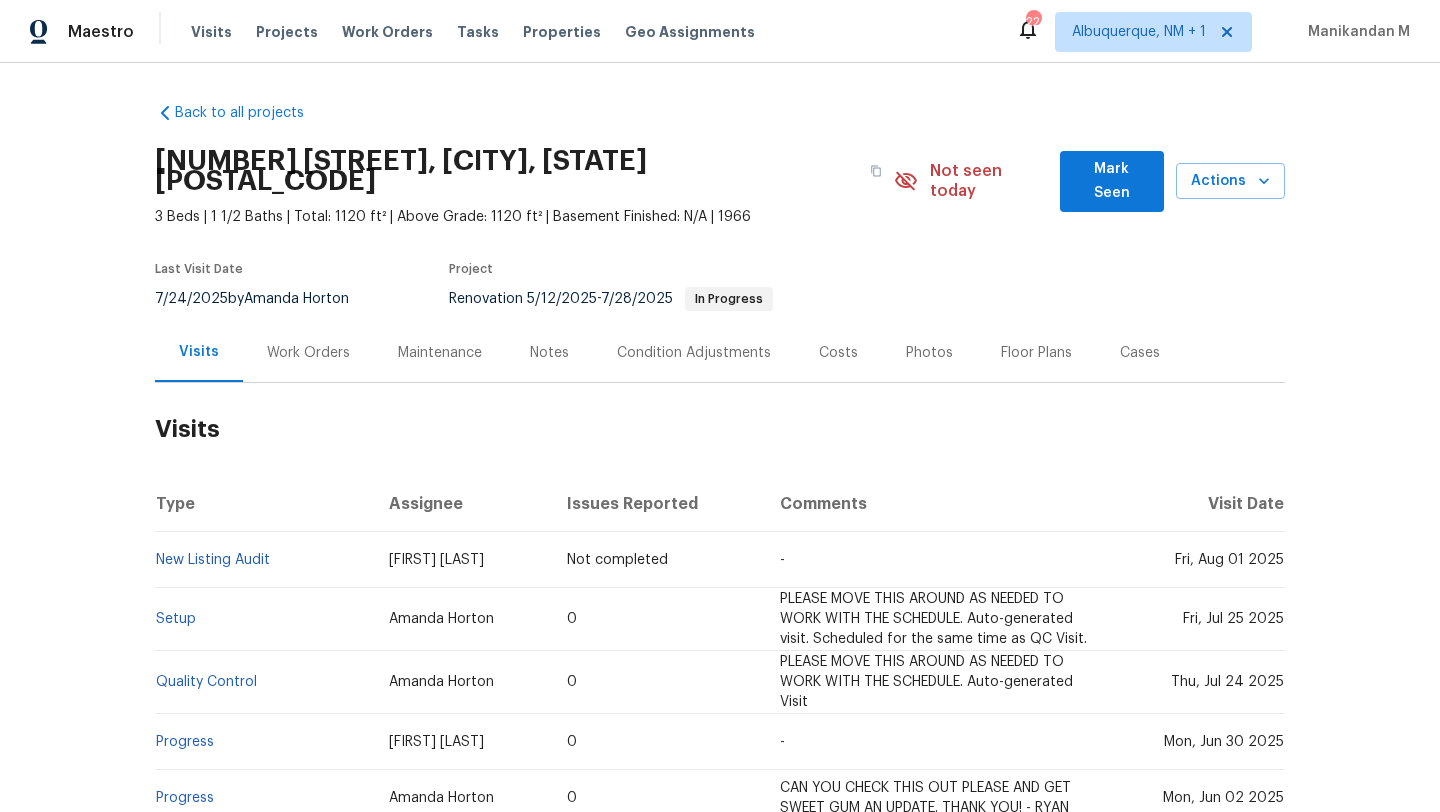 scroll, scrollTop: 0, scrollLeft: 0, axis: both 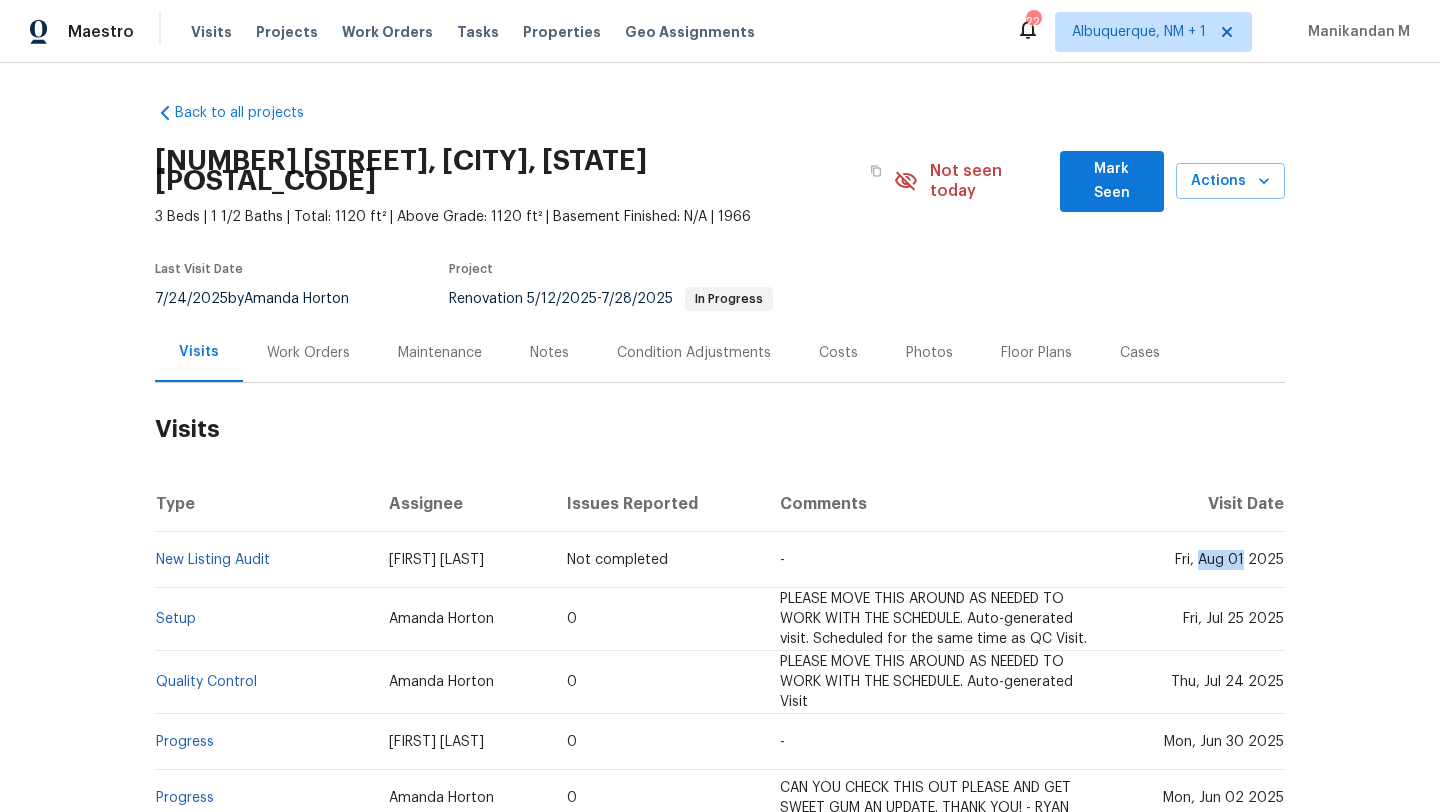 drag, startPoint x: 1197, startPoint y: 543, endPoint x: 1239, endPoint y: 537, distance: 42.426407 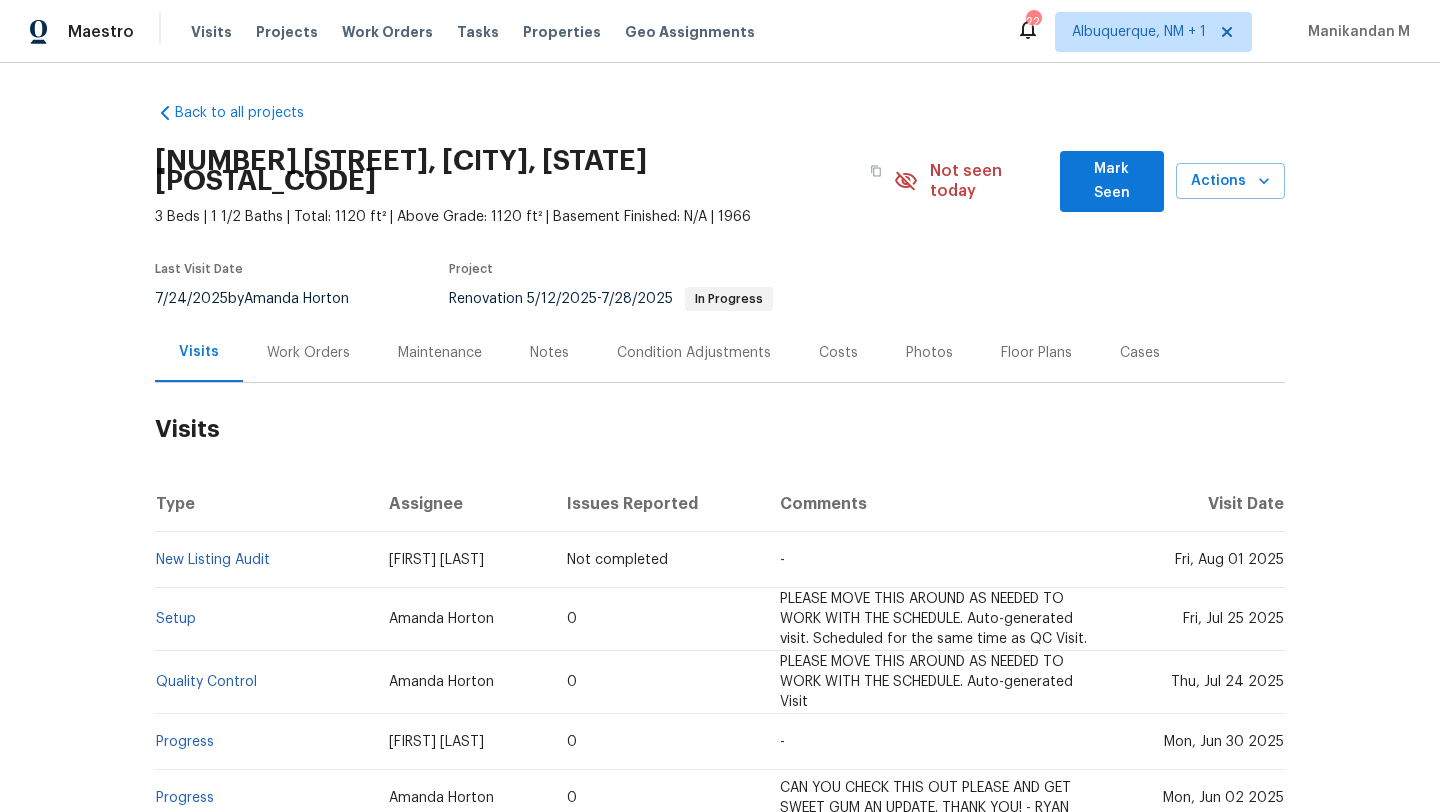 click on "Work Orders" at bounding box center (308, 352) 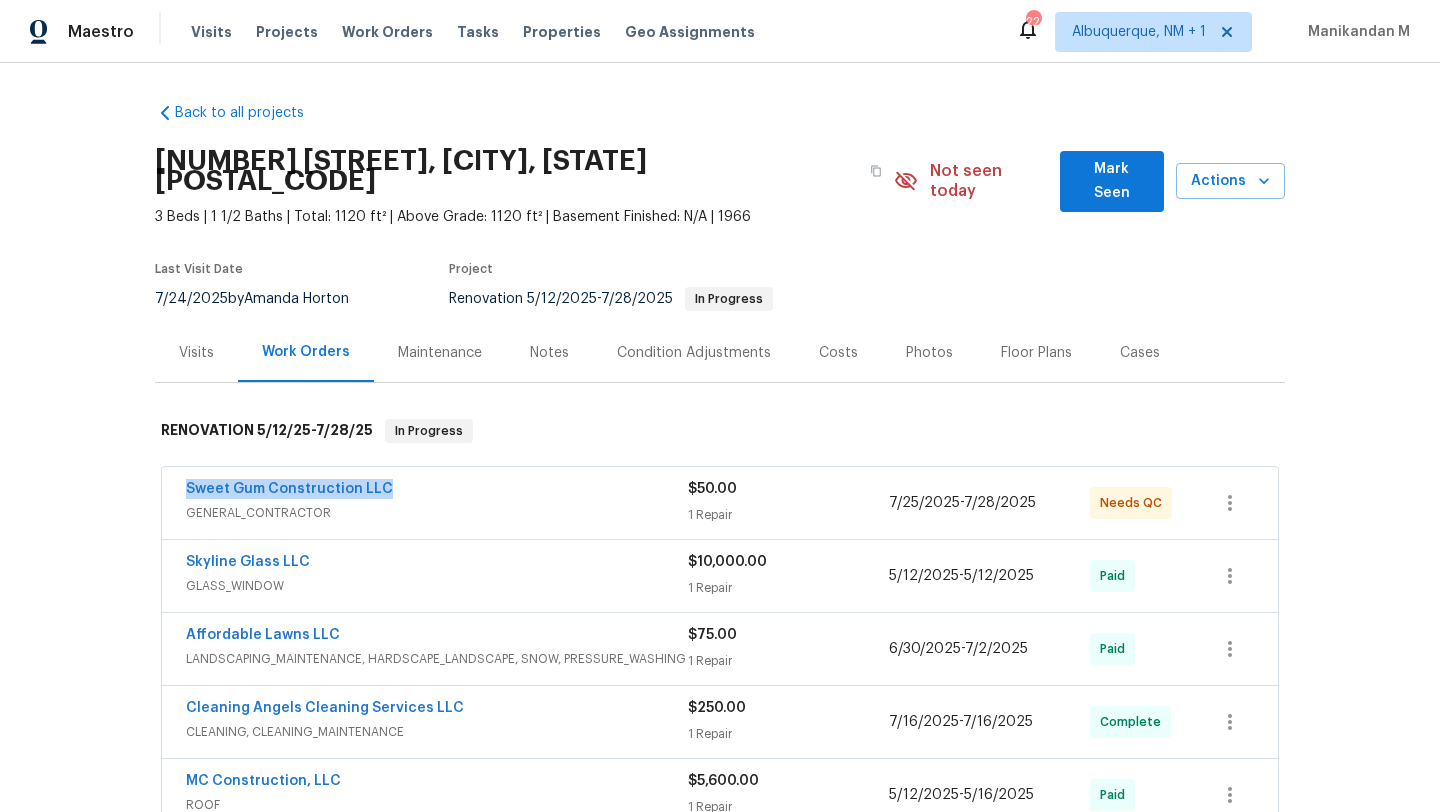 drag, startPoint x: 164, startPoint y: 468, endPoint x: 507, endPoint y: 468, distance: 343 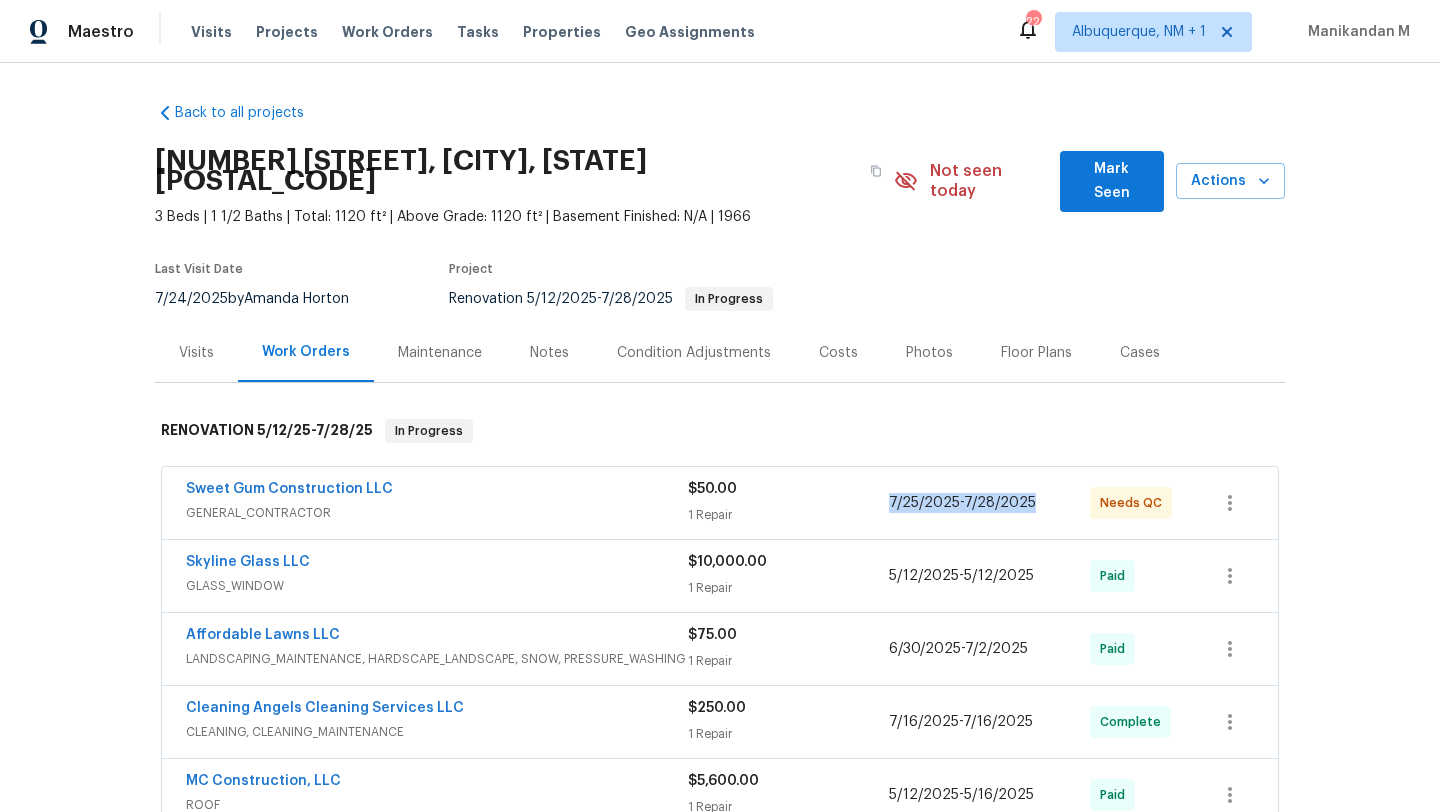 copy on "7/25/2025  -  7/28/2025" 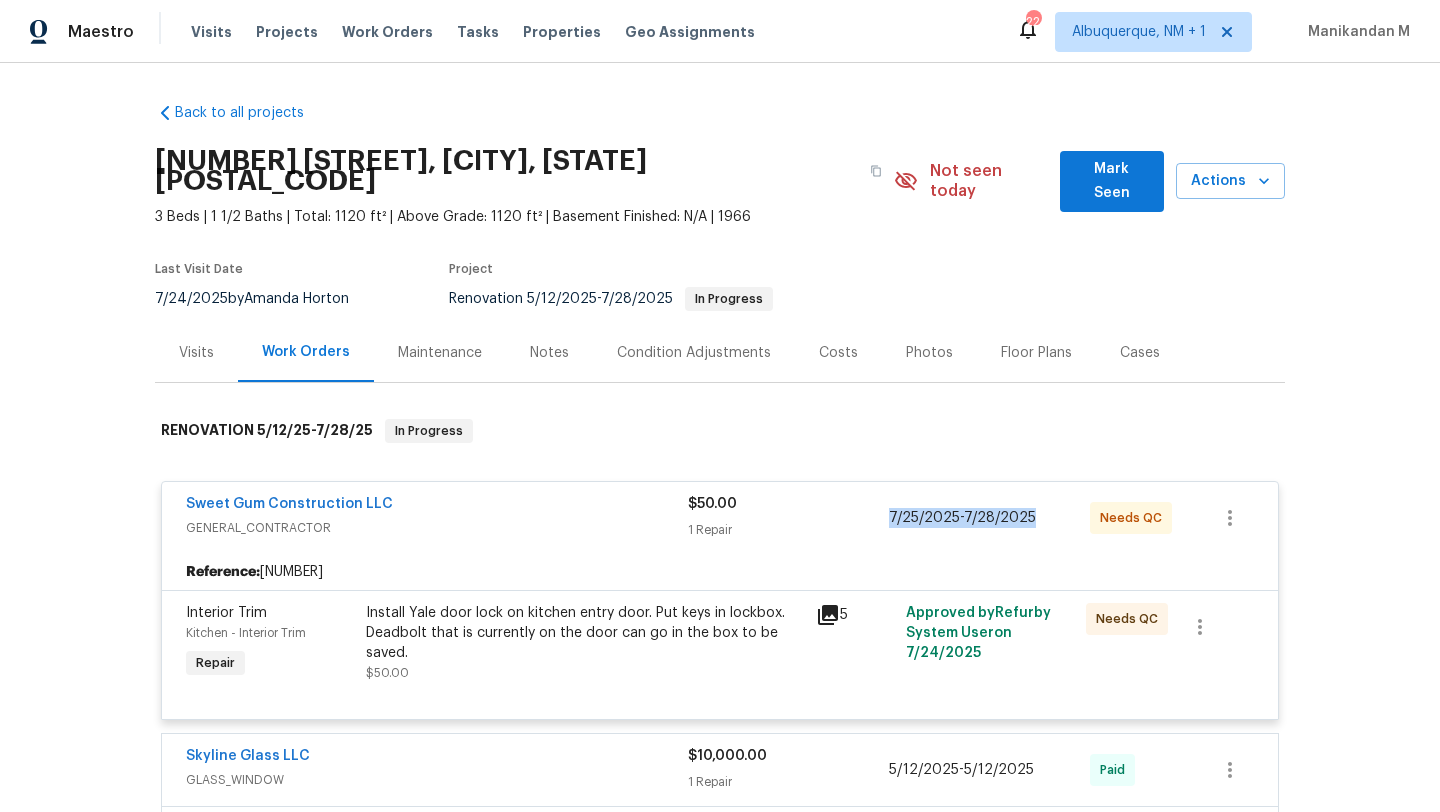 scroll, scrollTop: 20, scrollLeft: 0, axis: vertical 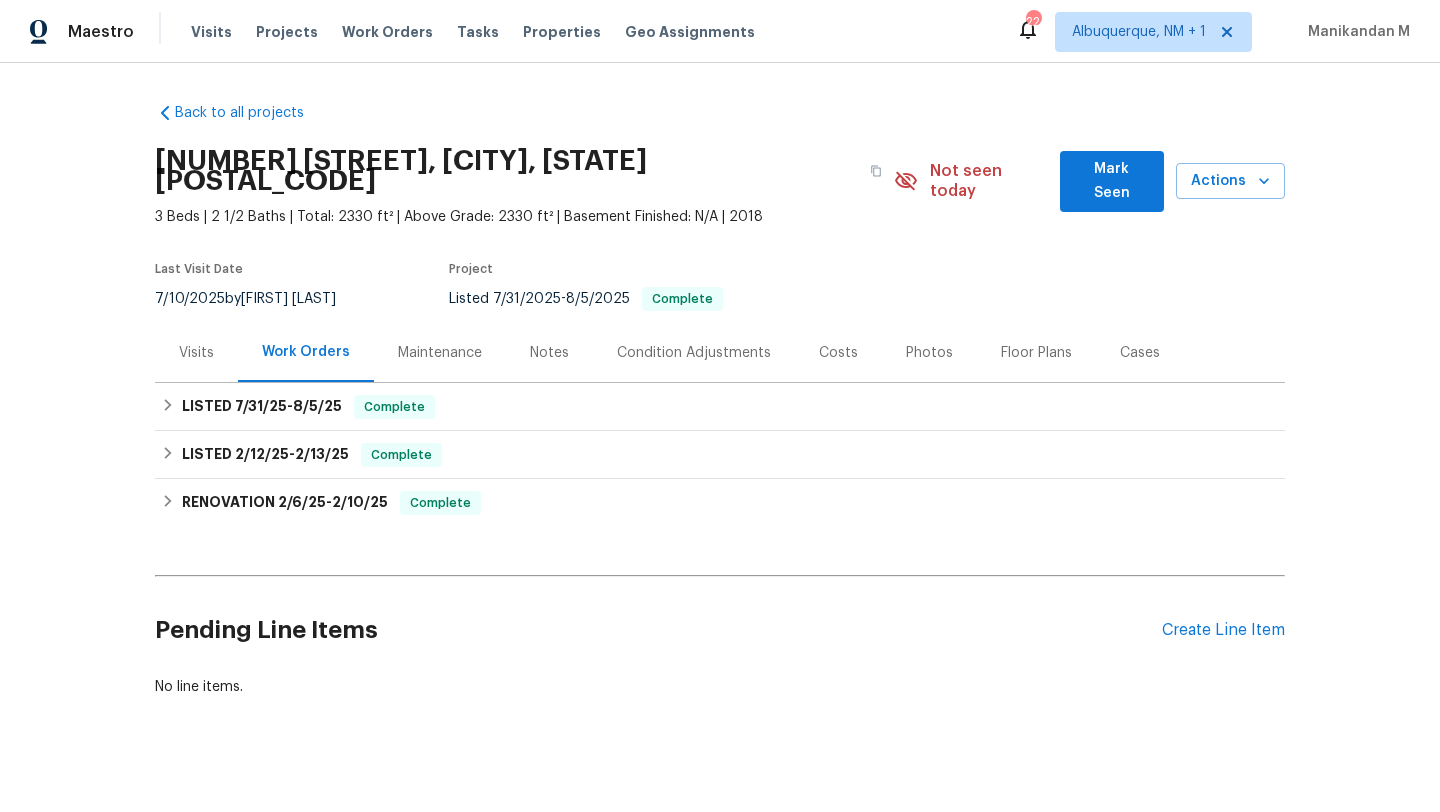 click on "Visits" at bounding box center [196, 353] 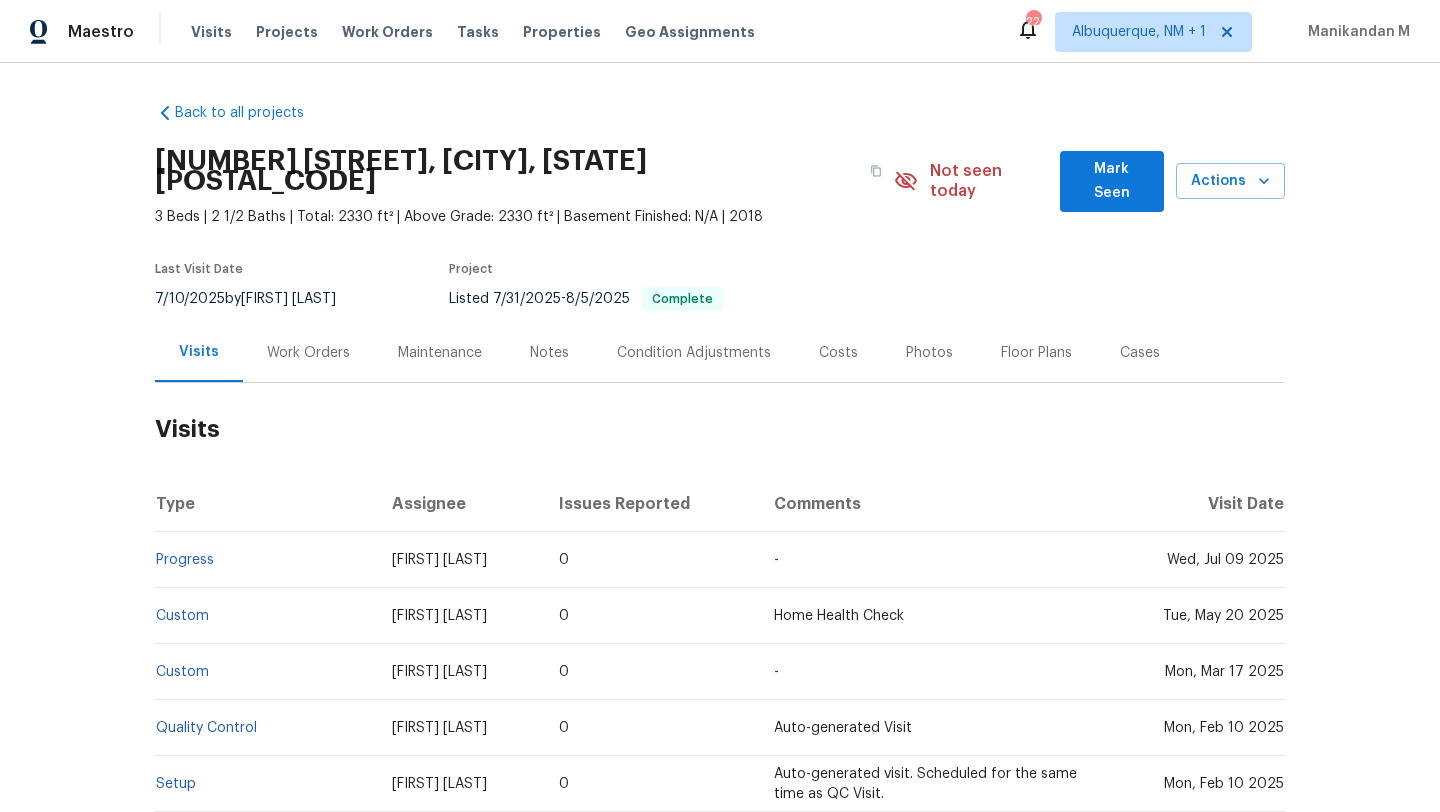 click on "Work Orders" at bounding box center [308, 352] 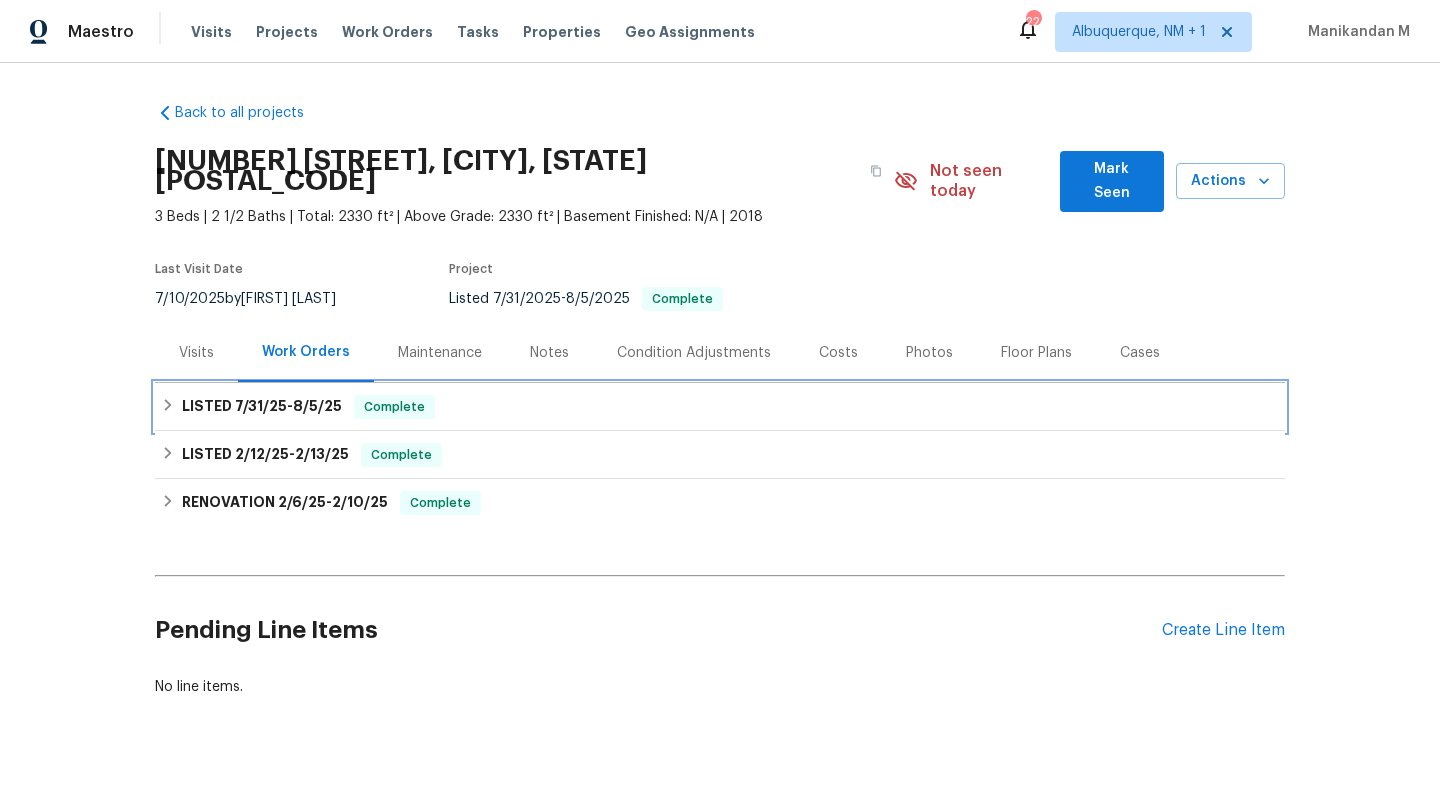 click on "8/5/25" at bounding box center [317, 406] 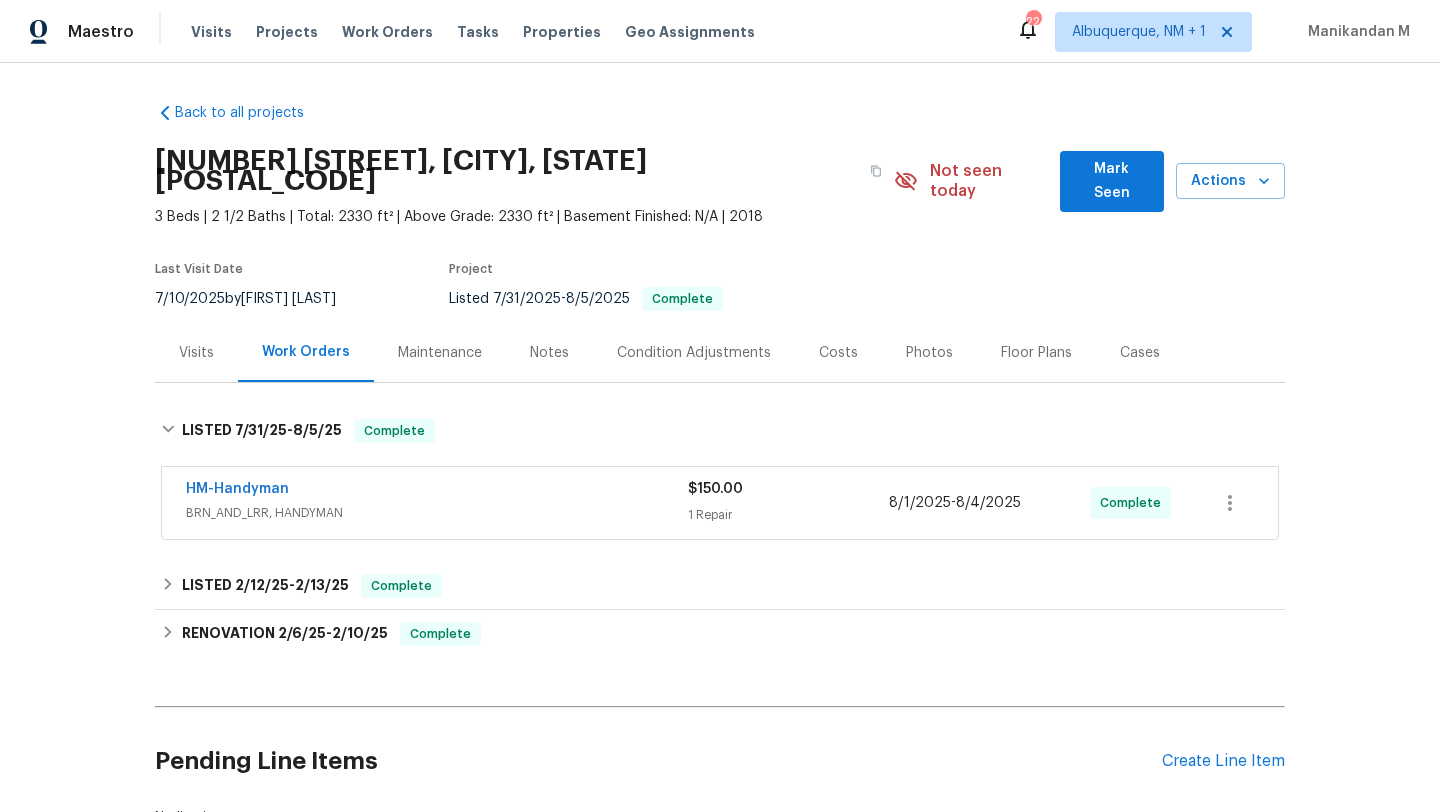 click on "Visits" at bounding box center (196, 353) 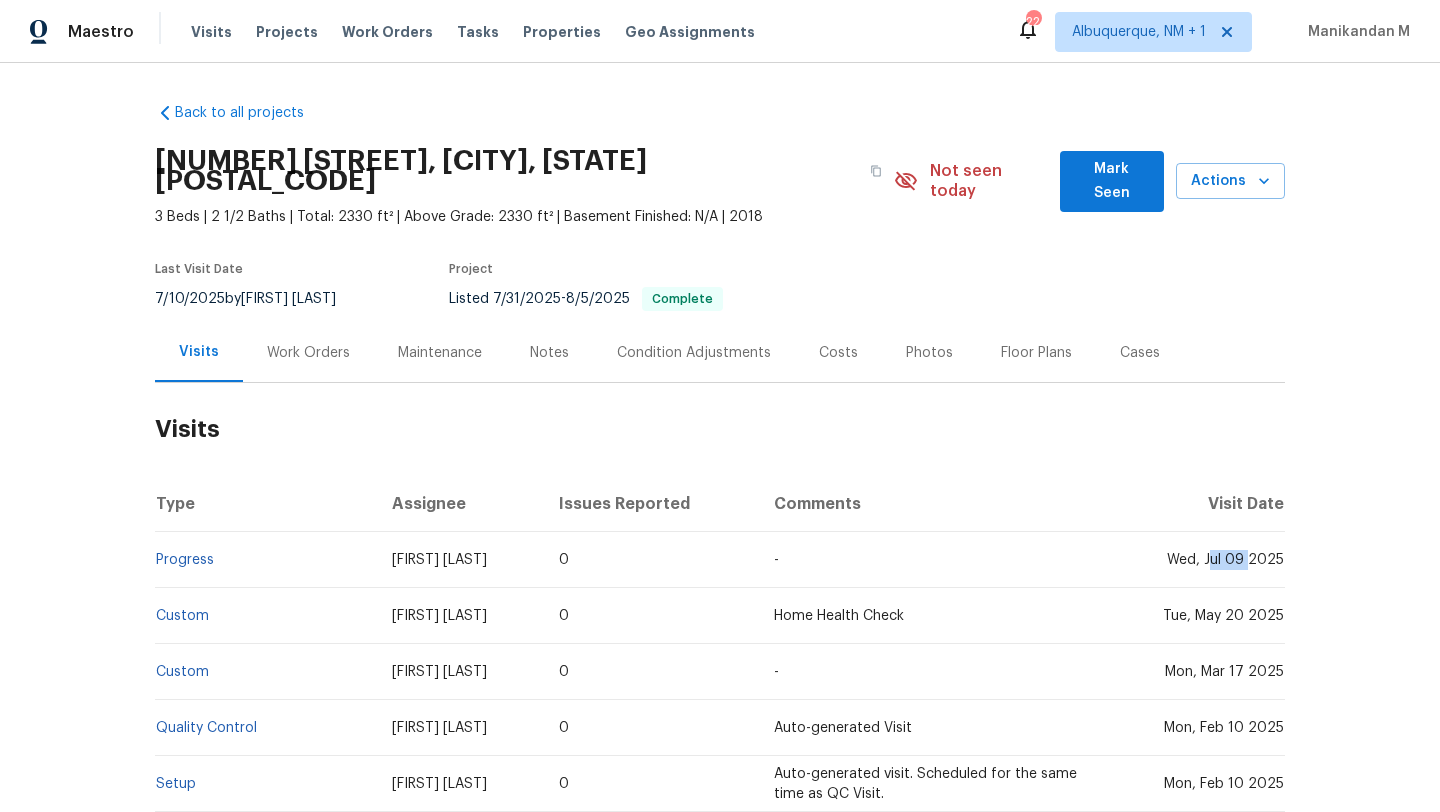 drag, startPoint x: 1203, startPoint y: 542, endPoint x: 1242, endPoint y: 542, distance: 39 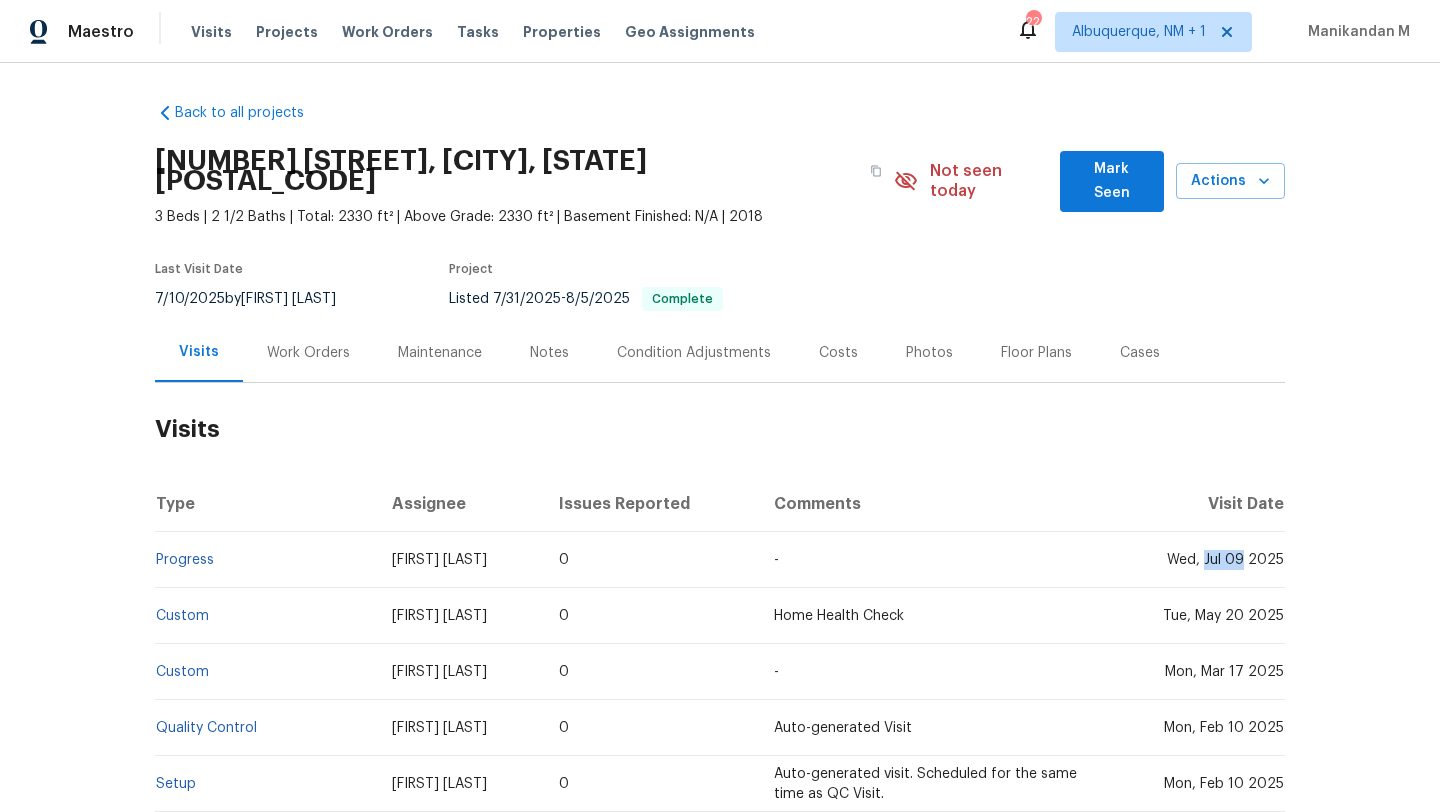 drag, startPoint x: 1201, startPoint y: 544, endPoint x: 1238, endPoint y: 544, distance: 37 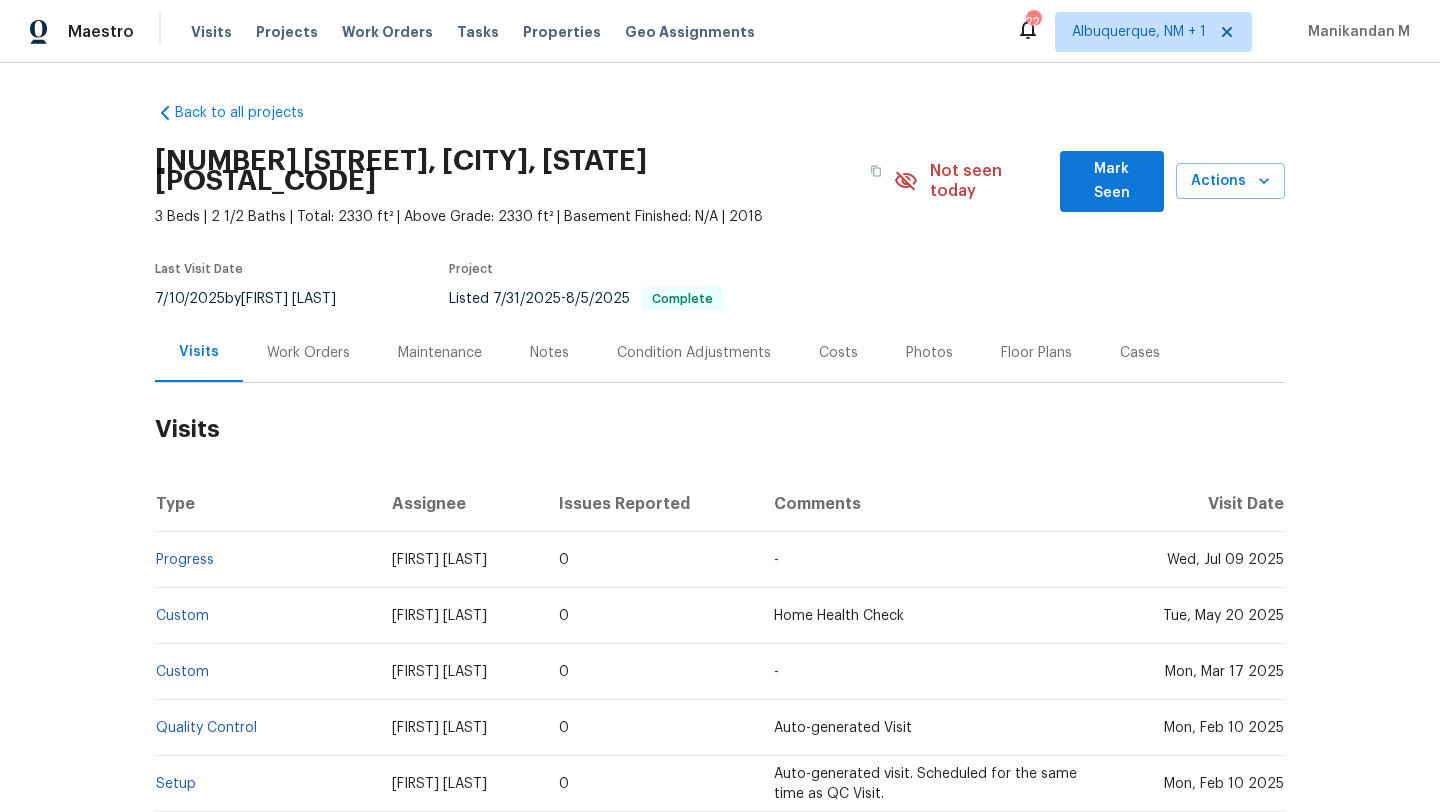 click on "Work Orders" at bounding box center [308, 353] 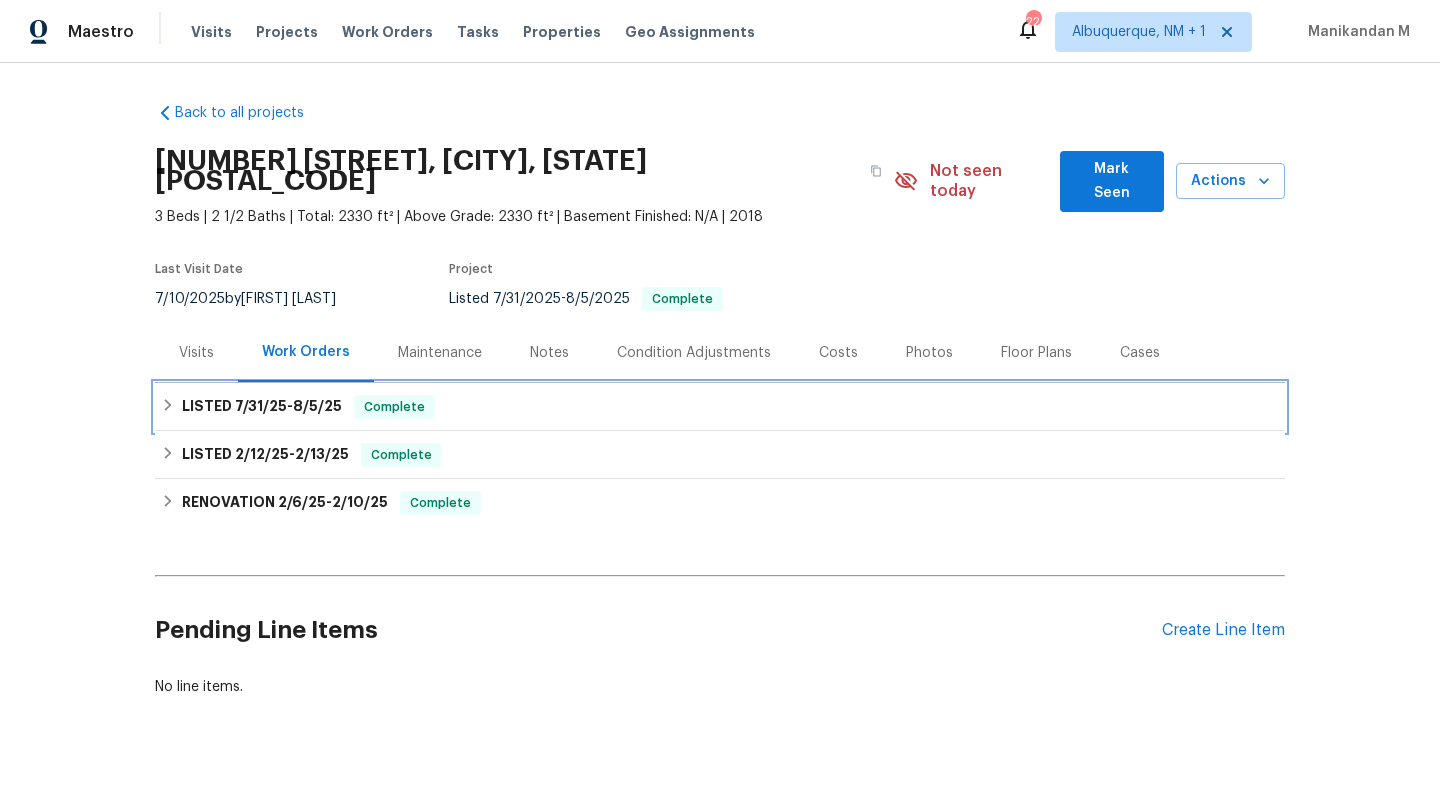 click on "LISTED   7/31/25  -  8/5/25" at bounding box center [262, 407] 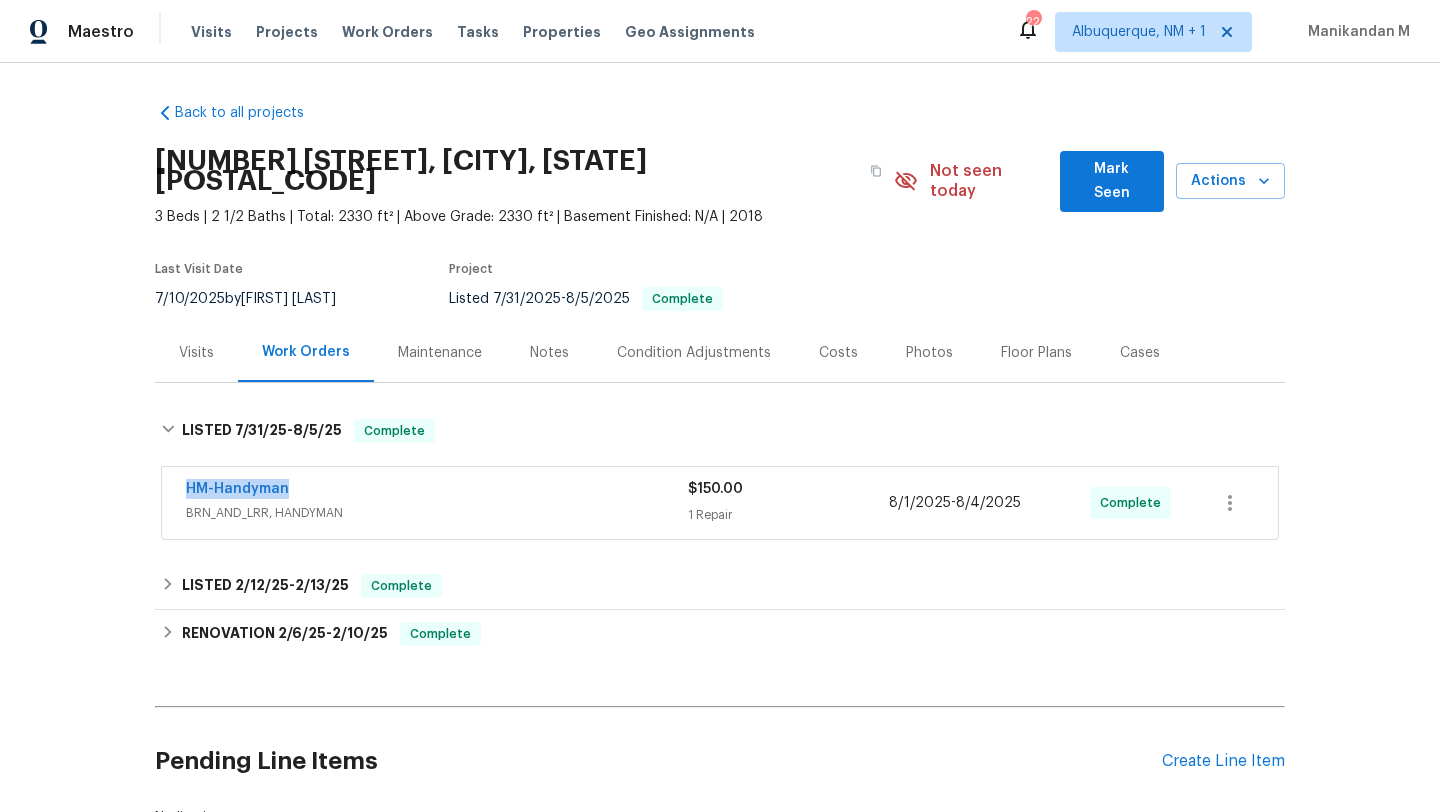 drag, startPoint x: 170, startPoint y: 466, endPoint x: 377, endPoint y: 466, distance: 207 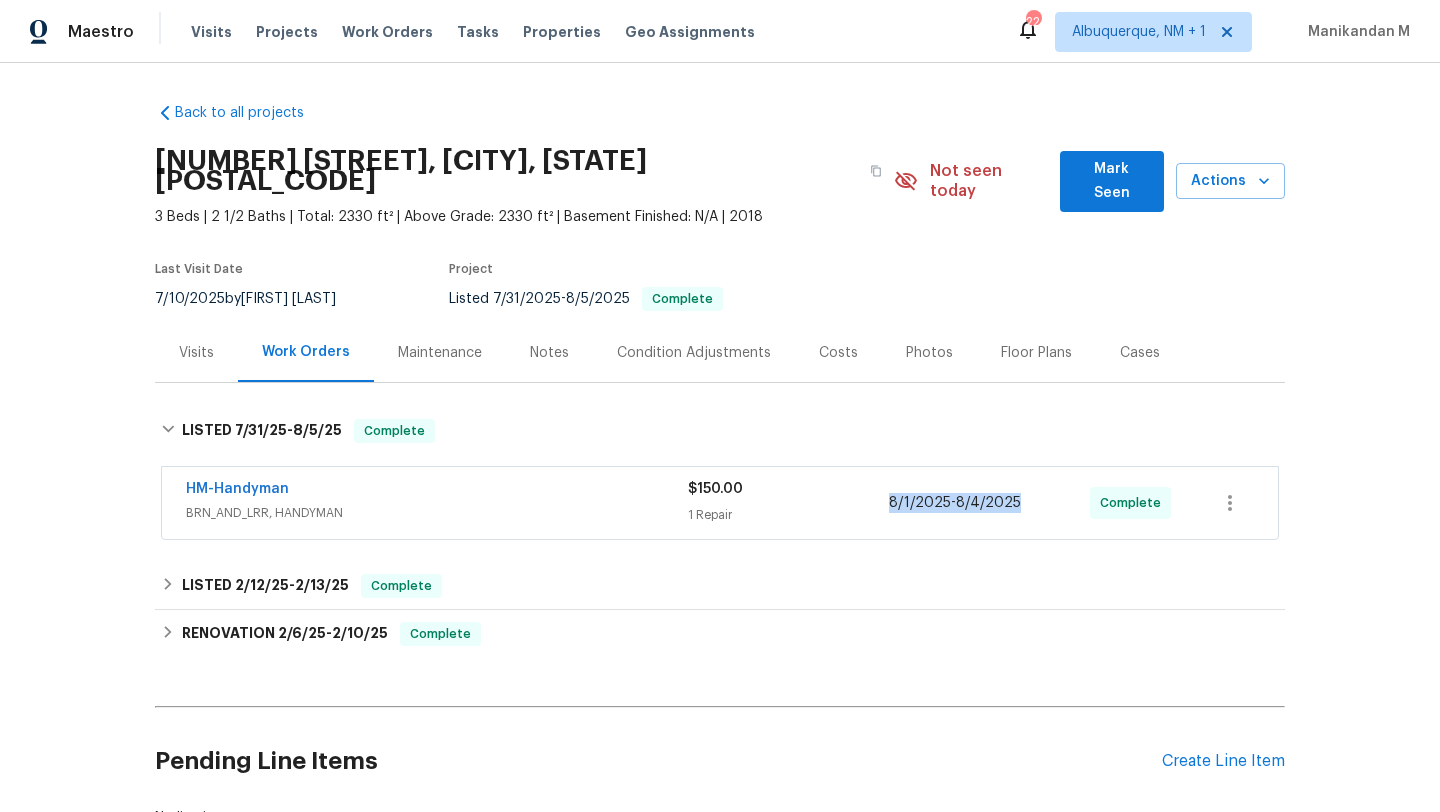 copy on "8/1/2025  -  8/4/2025" 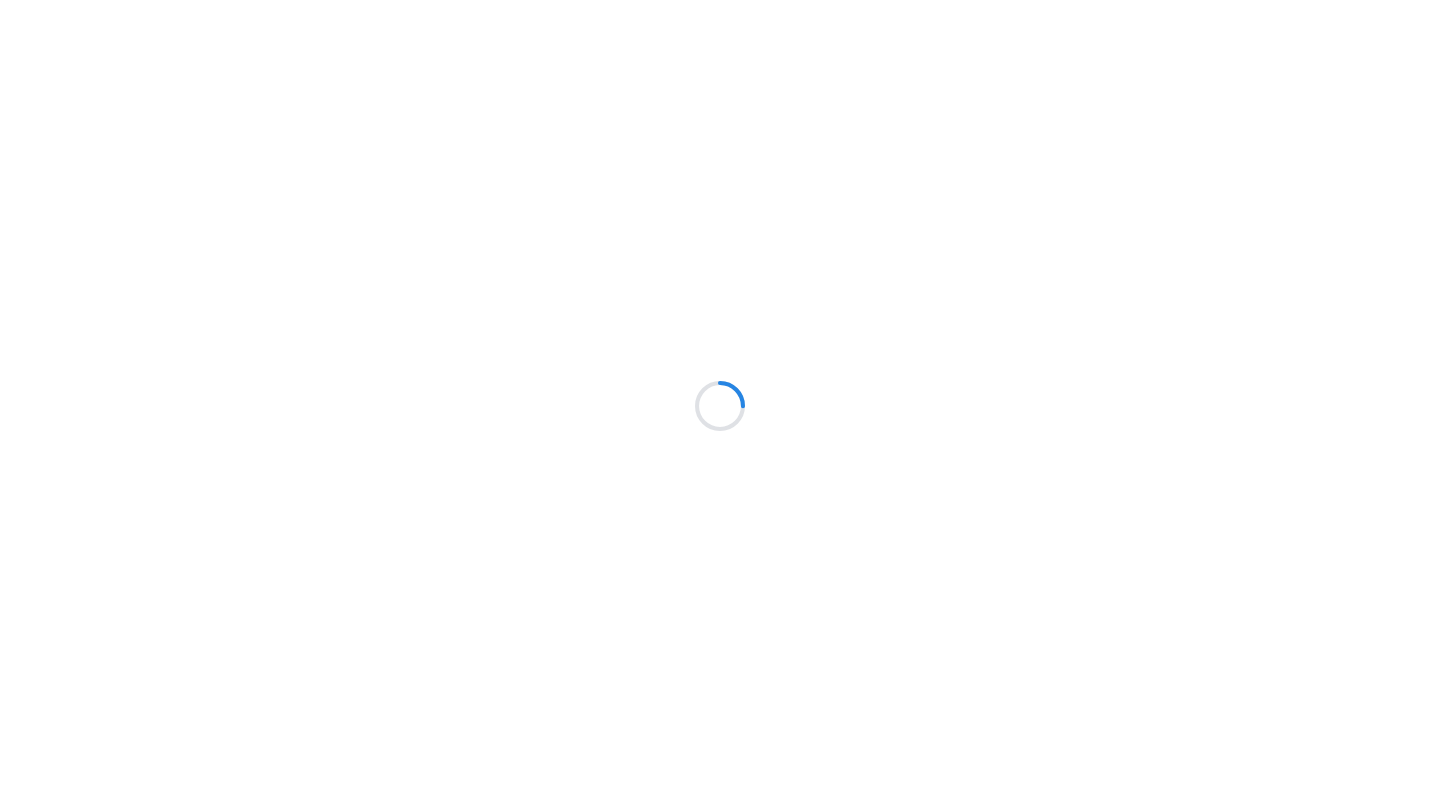 scroll, scrollTop: 0, scrollLeft: 0, axis: both 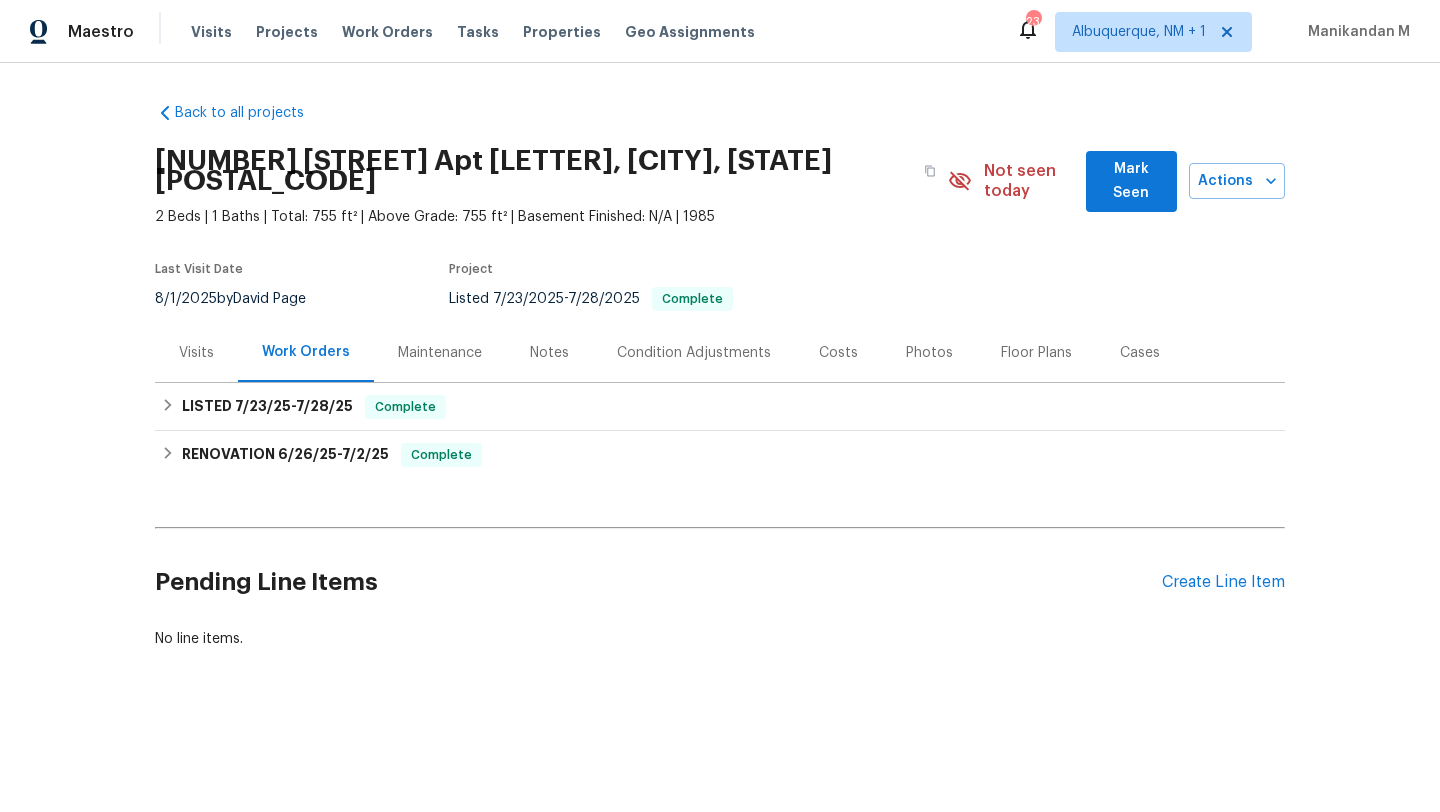 click on "Visits" at bounding box center [196, 352] 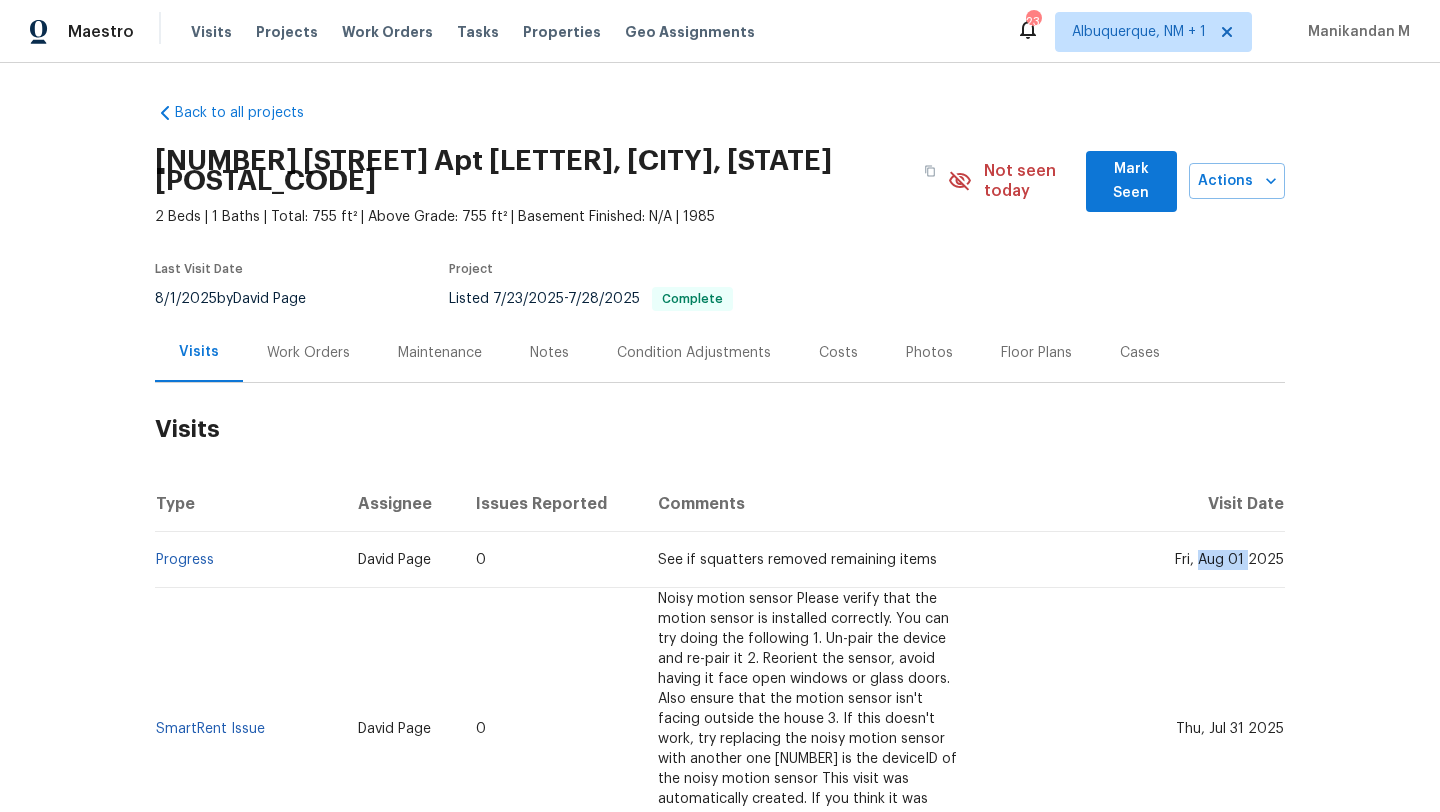 drag, startPoint x: 1197, startPoint y: 539, endPoint x: 1242, endPoint y: 541, distance: 45.044422 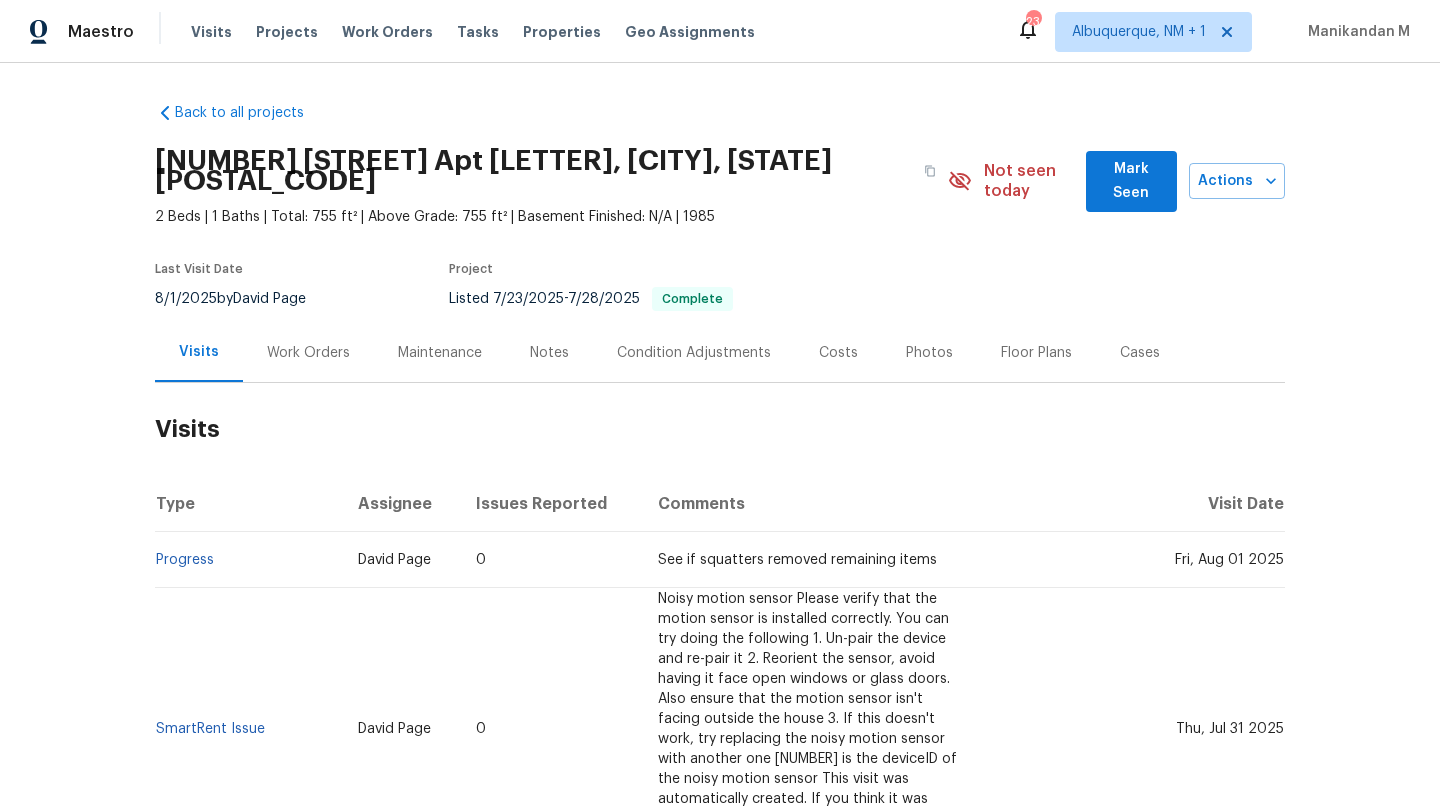 click on "Work Orders" at bounding box center [308, 352] 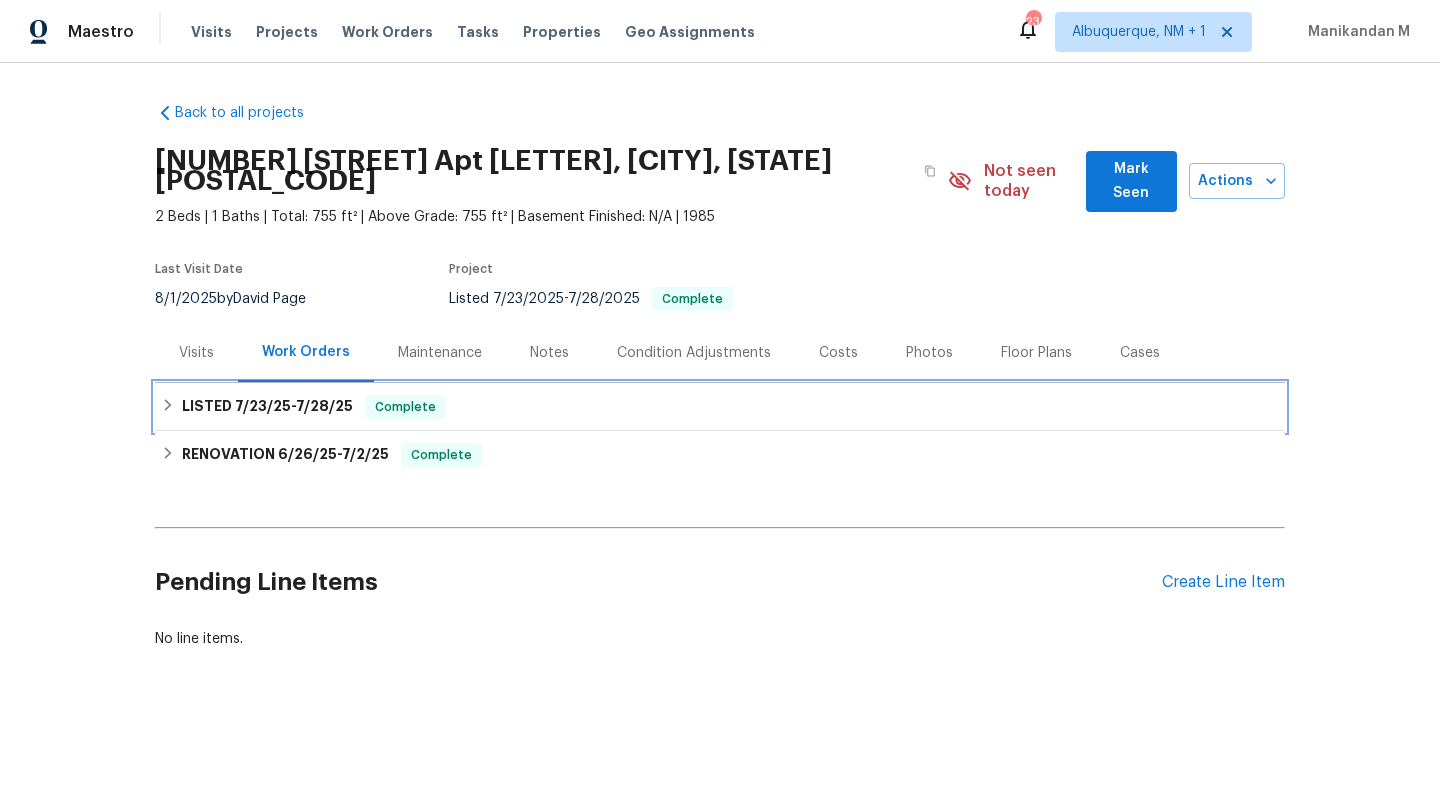 click on "LISTED   7/23/25  -  7/28/25 Complete" at bounding box center [720, 407] 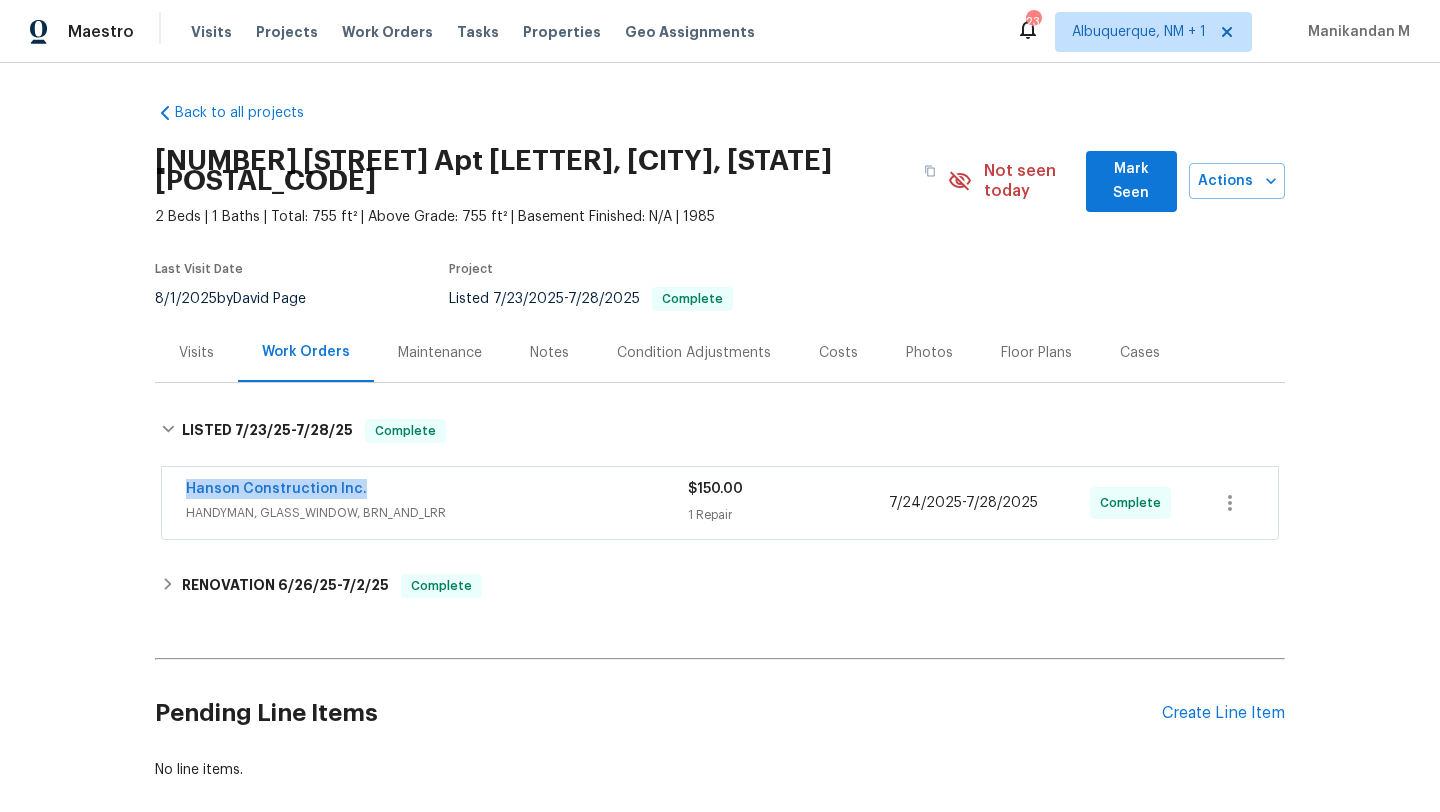 drag, startPoint x: 172, startPoint y: 466, endPoint x: 441, endPoint y: 466, distance: 269 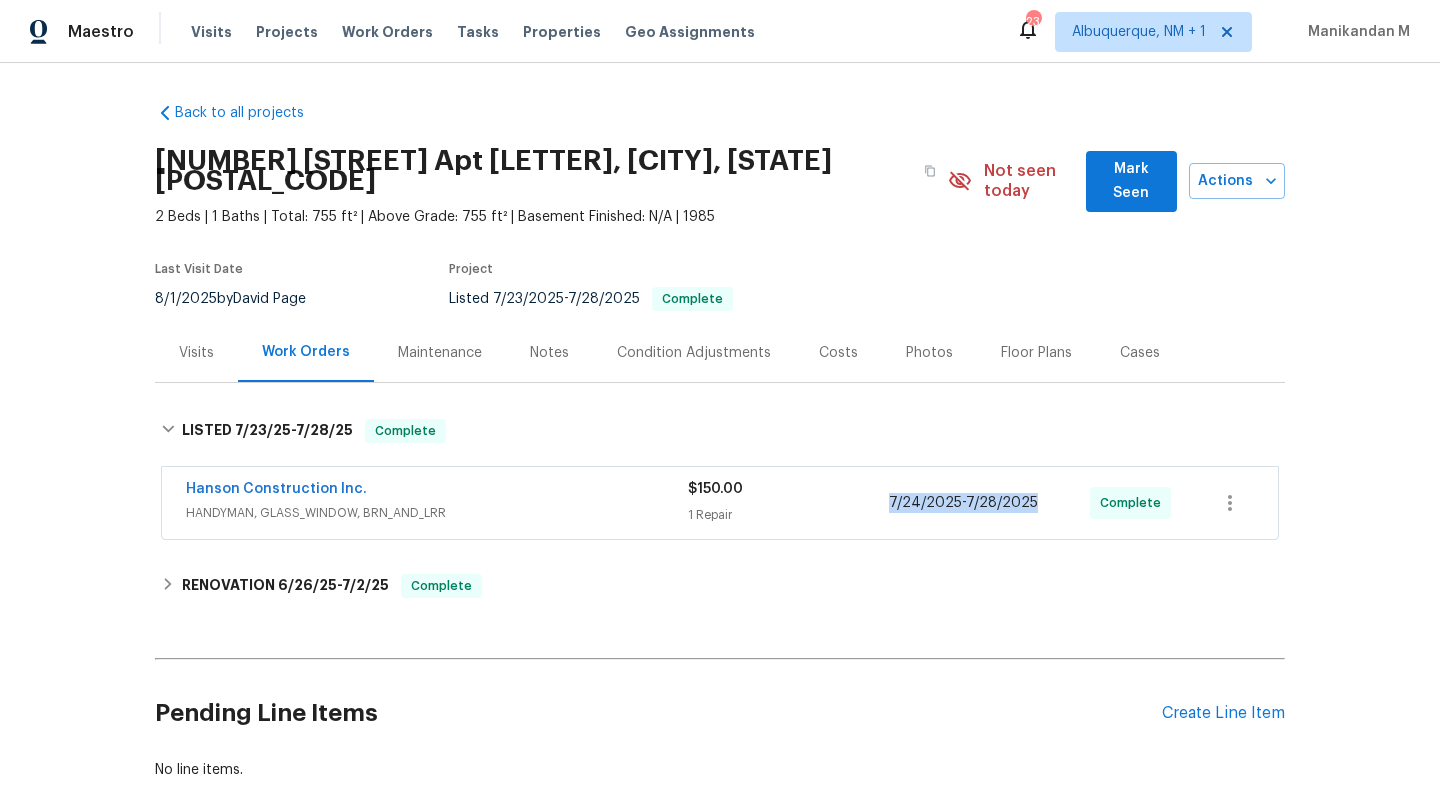 copy on "7/24/2025  -  7/28/2025" 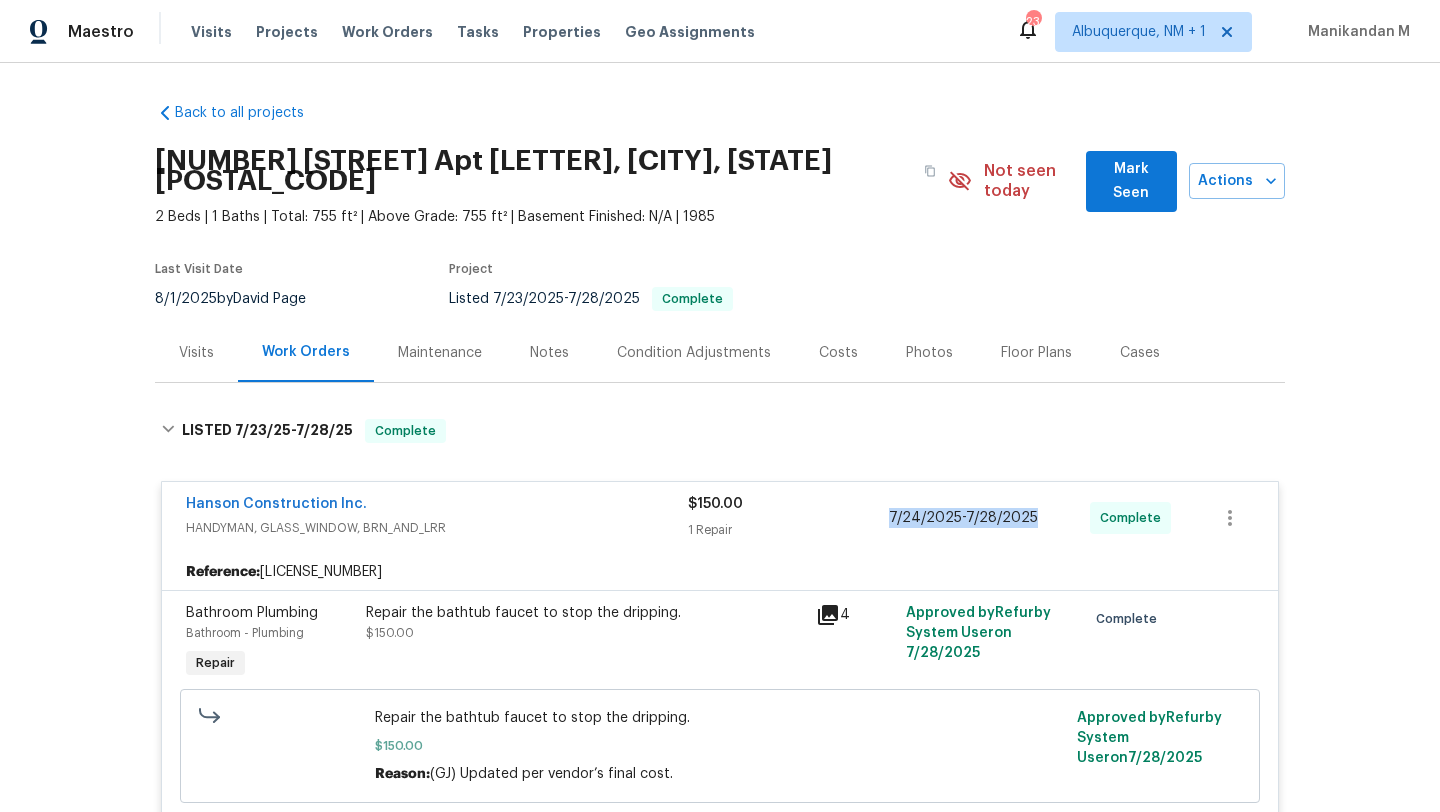 scroll, scrollTop: 32, scrollLeft: 0, axis: vertical 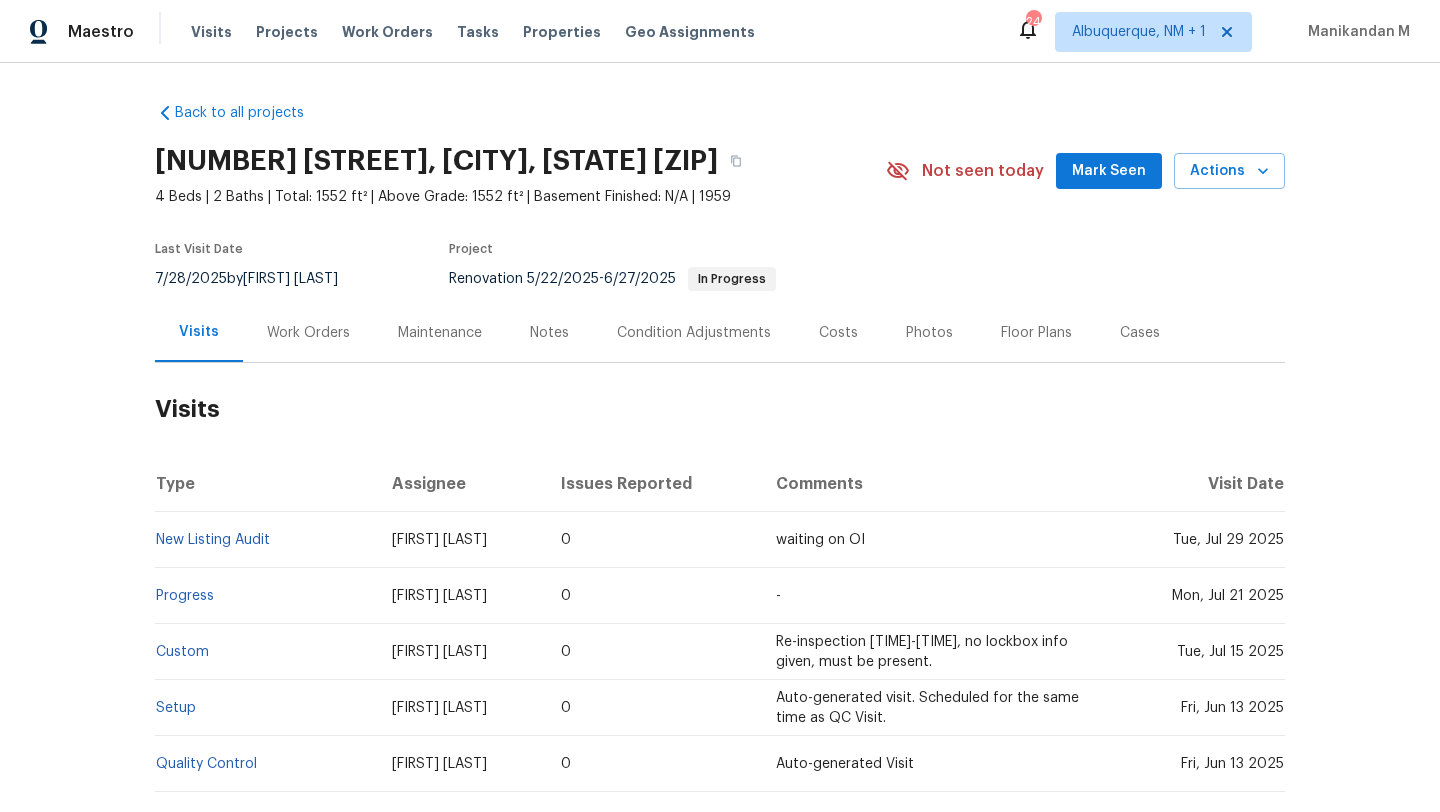 click on "Work Orders" at bounding box center [308, 333] 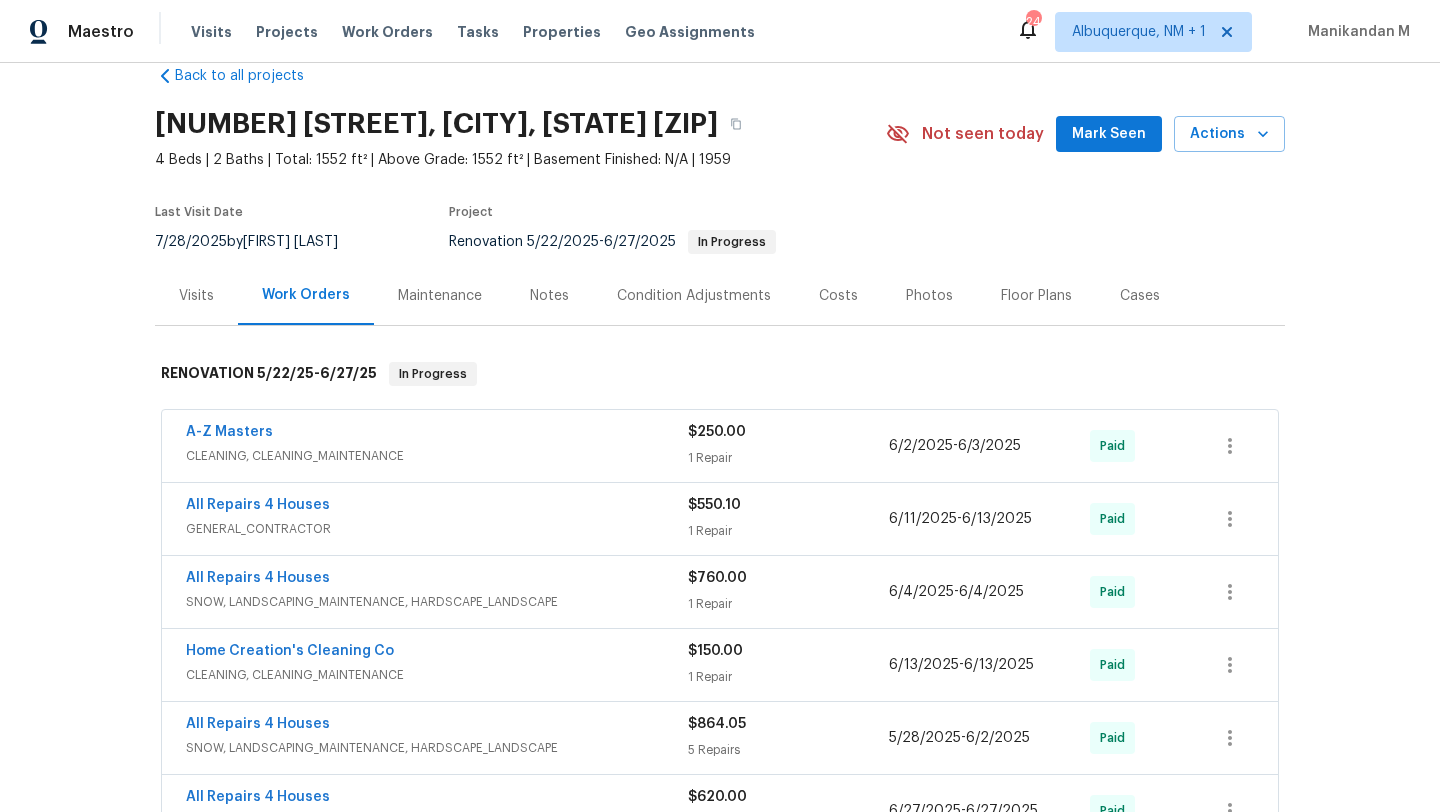 scroll, scrollTop: 43, scrollLeft: 0, axis: vertical 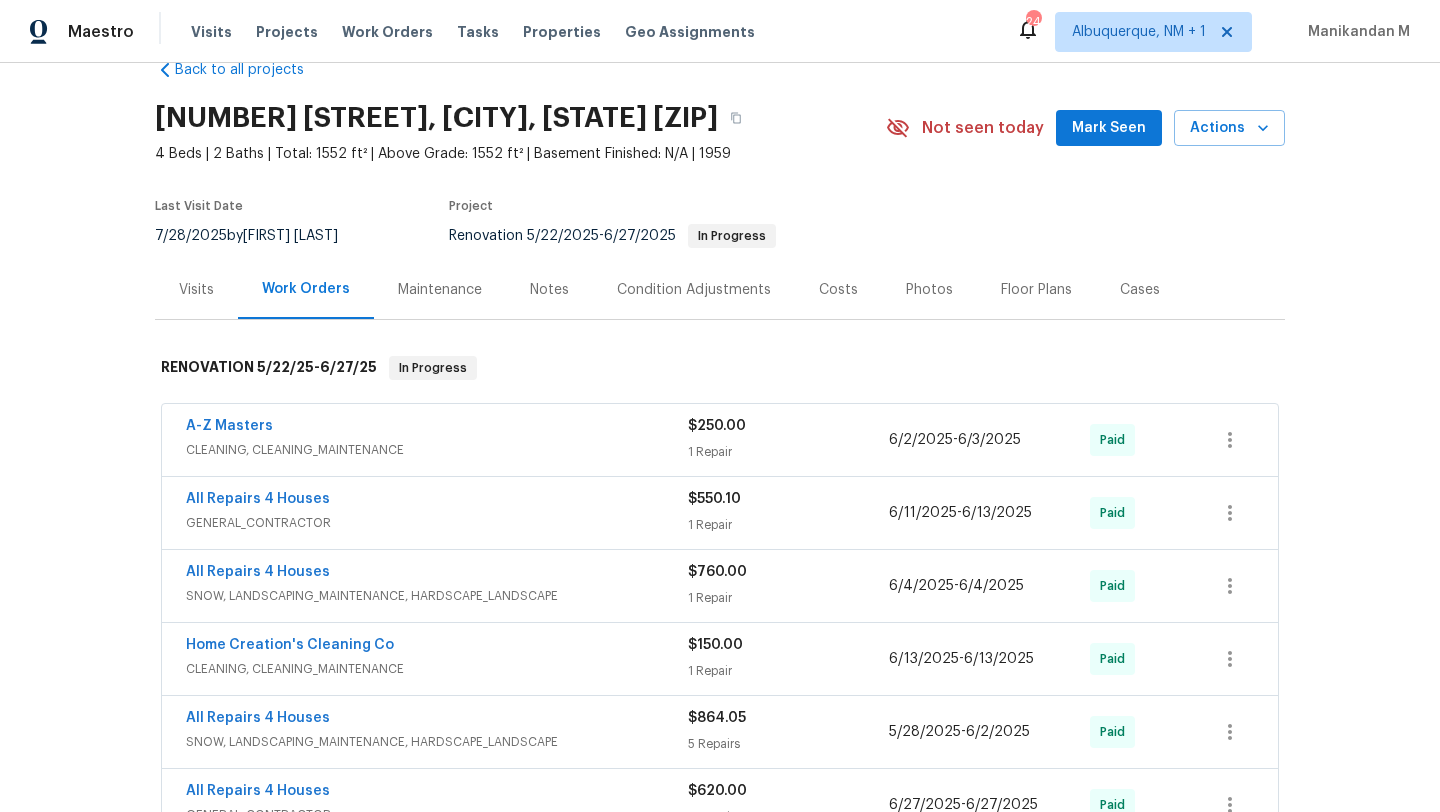 click on "A-Z Masters" at bounding box center (437, 428) 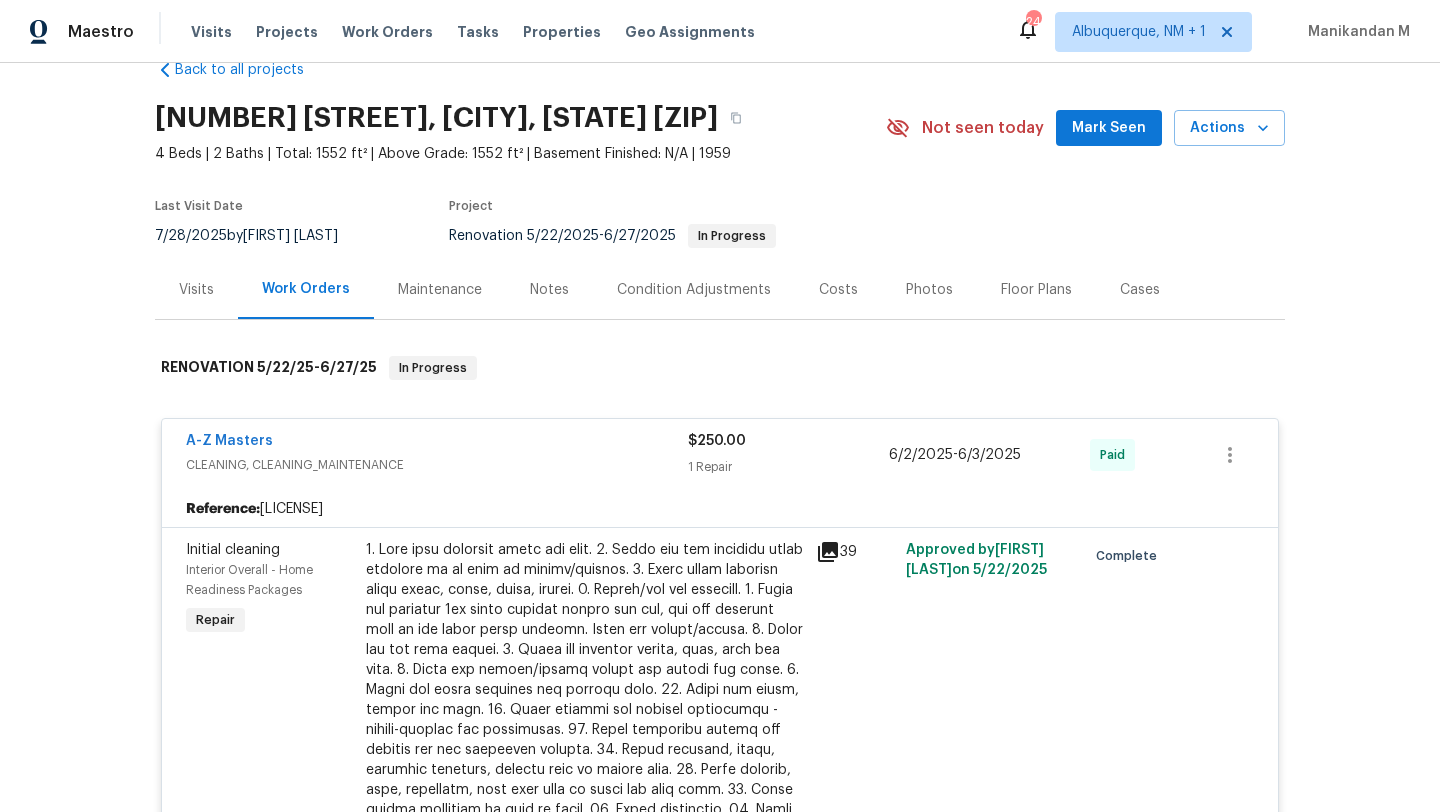 click on "Visits" at bounding box center (196, 289) 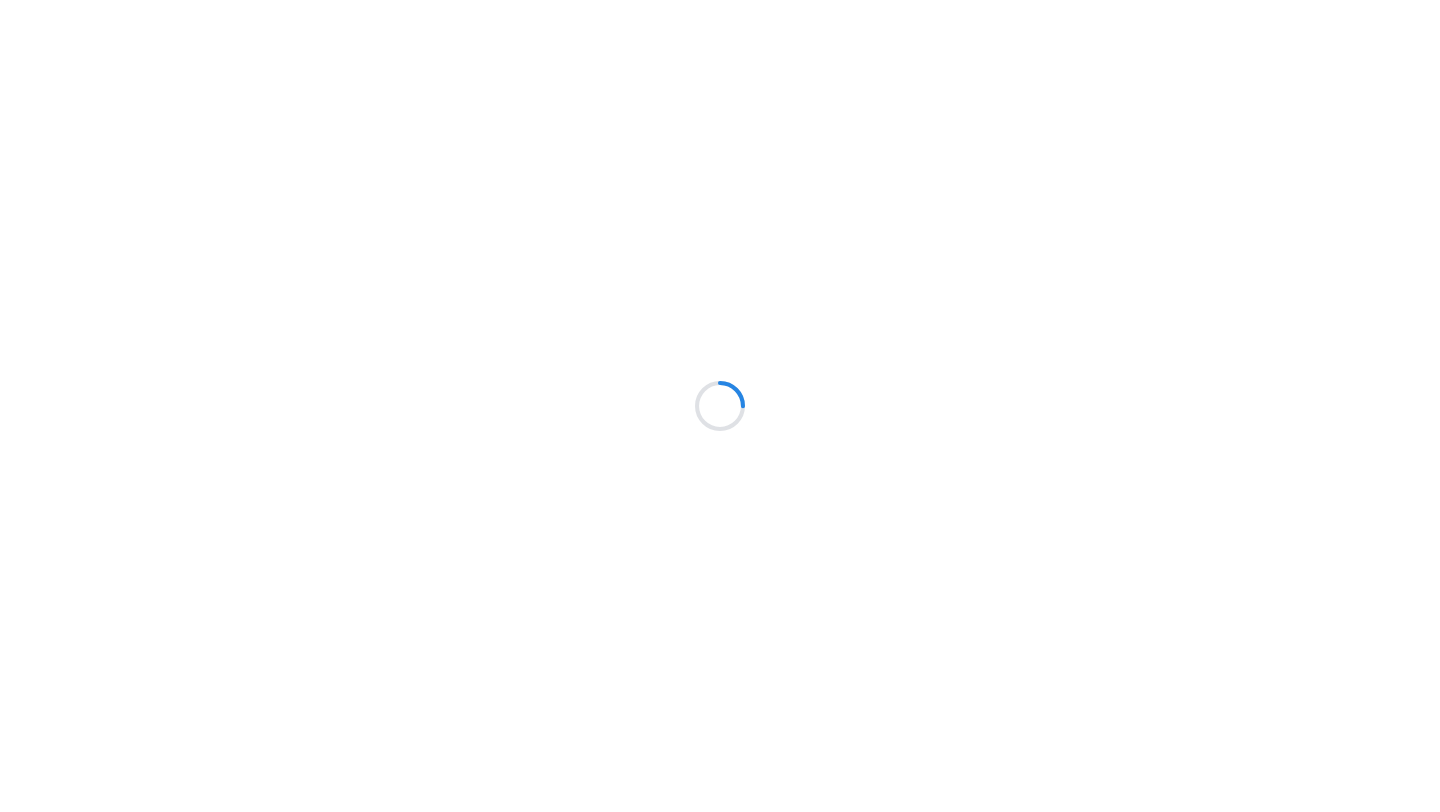 scroll, scrollTop: 0, scrollLeft: 0, axis: both 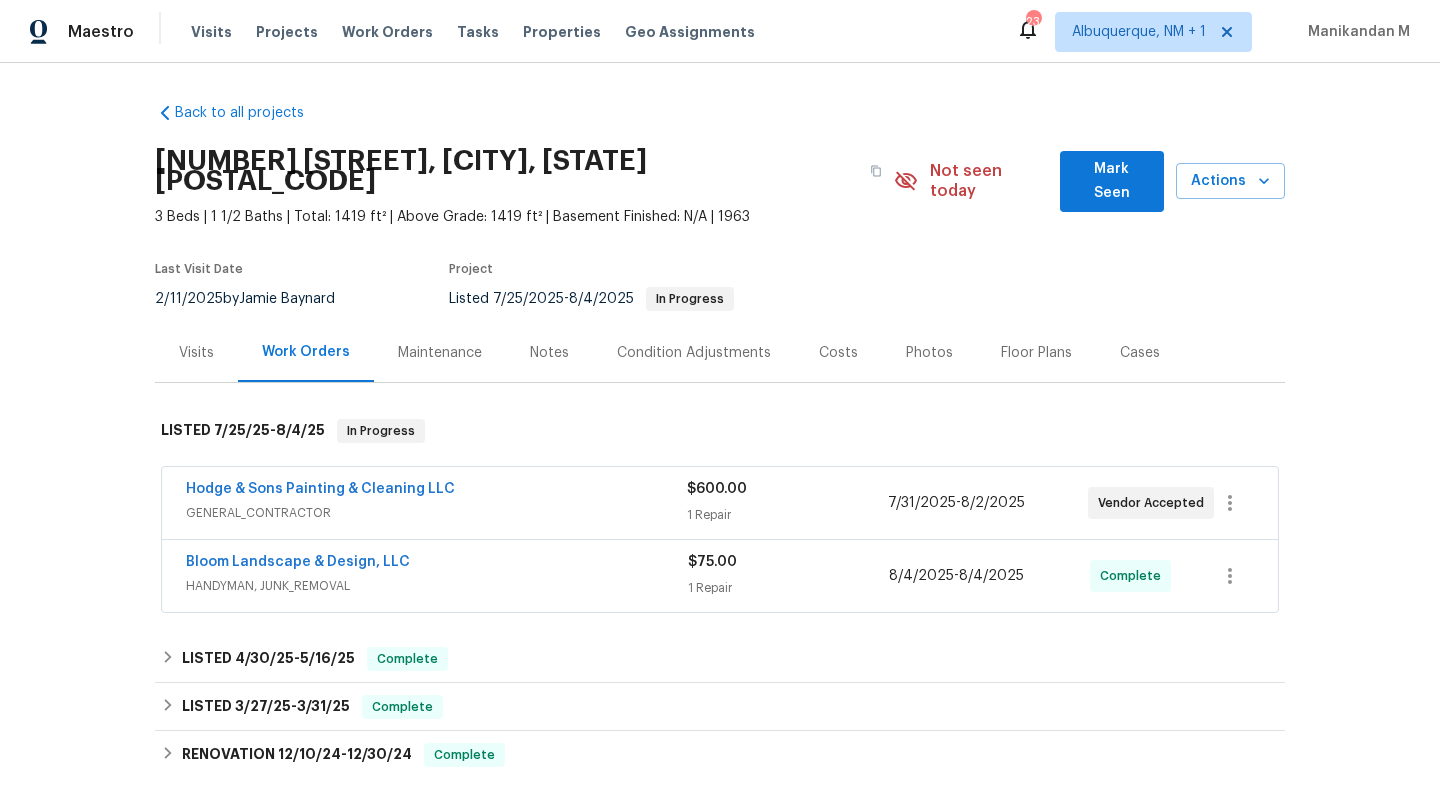 click on "Hodge & Sons Painting & Cleaning LLC" at bounding box center [436, 491] 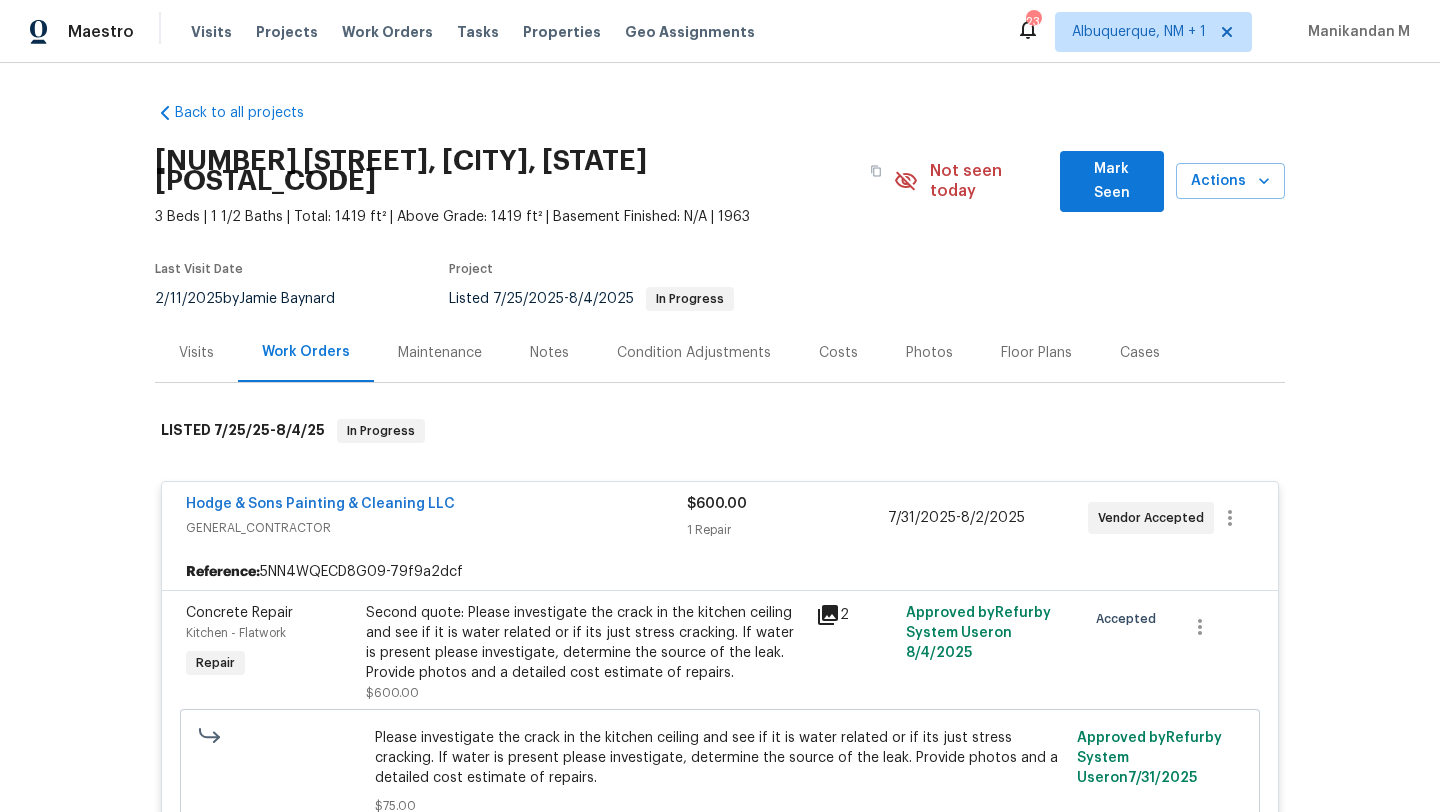 click on "Cases" at bounding box center [1140, 352] 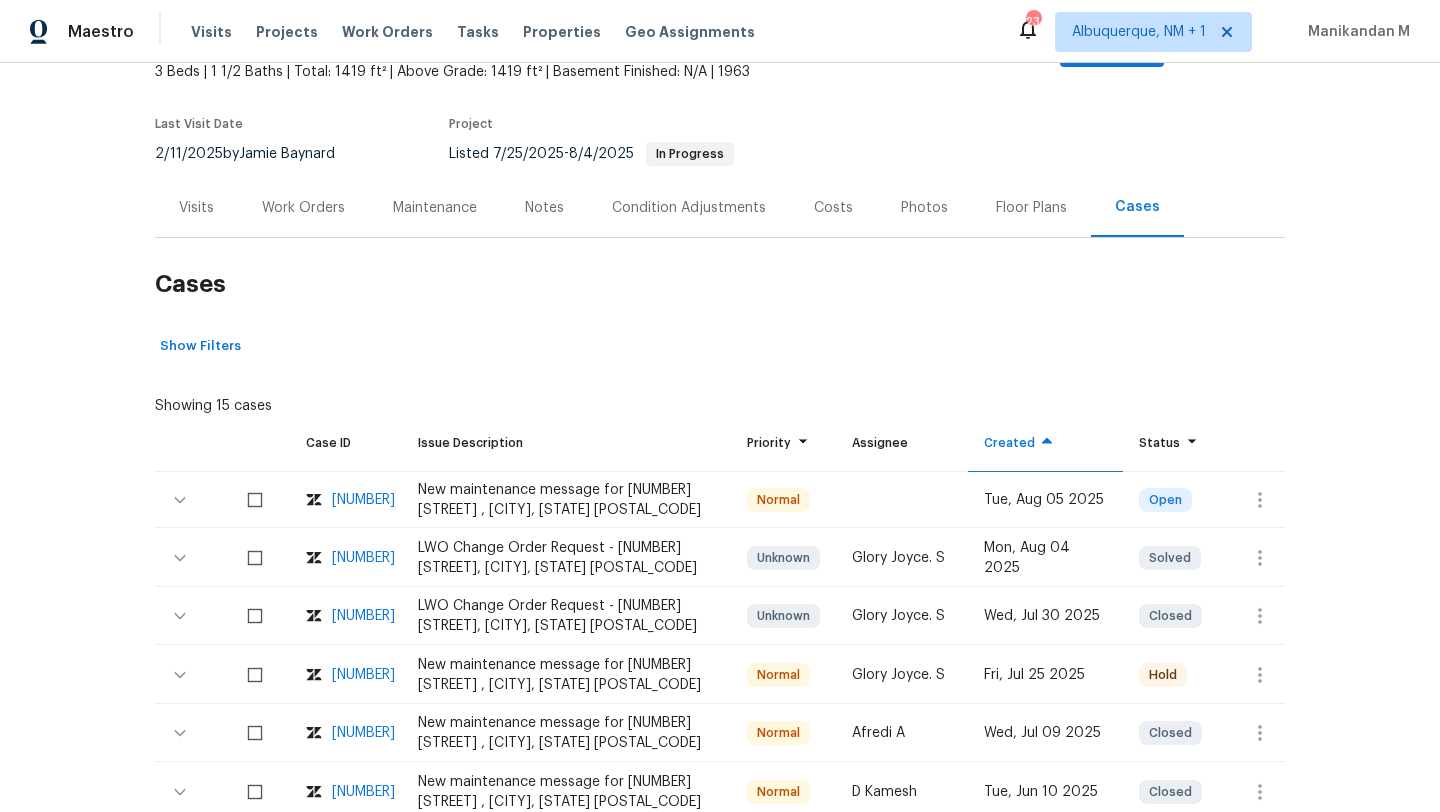 scroll, scrollTop: 193, scrollLeft: 0, axis: vertical 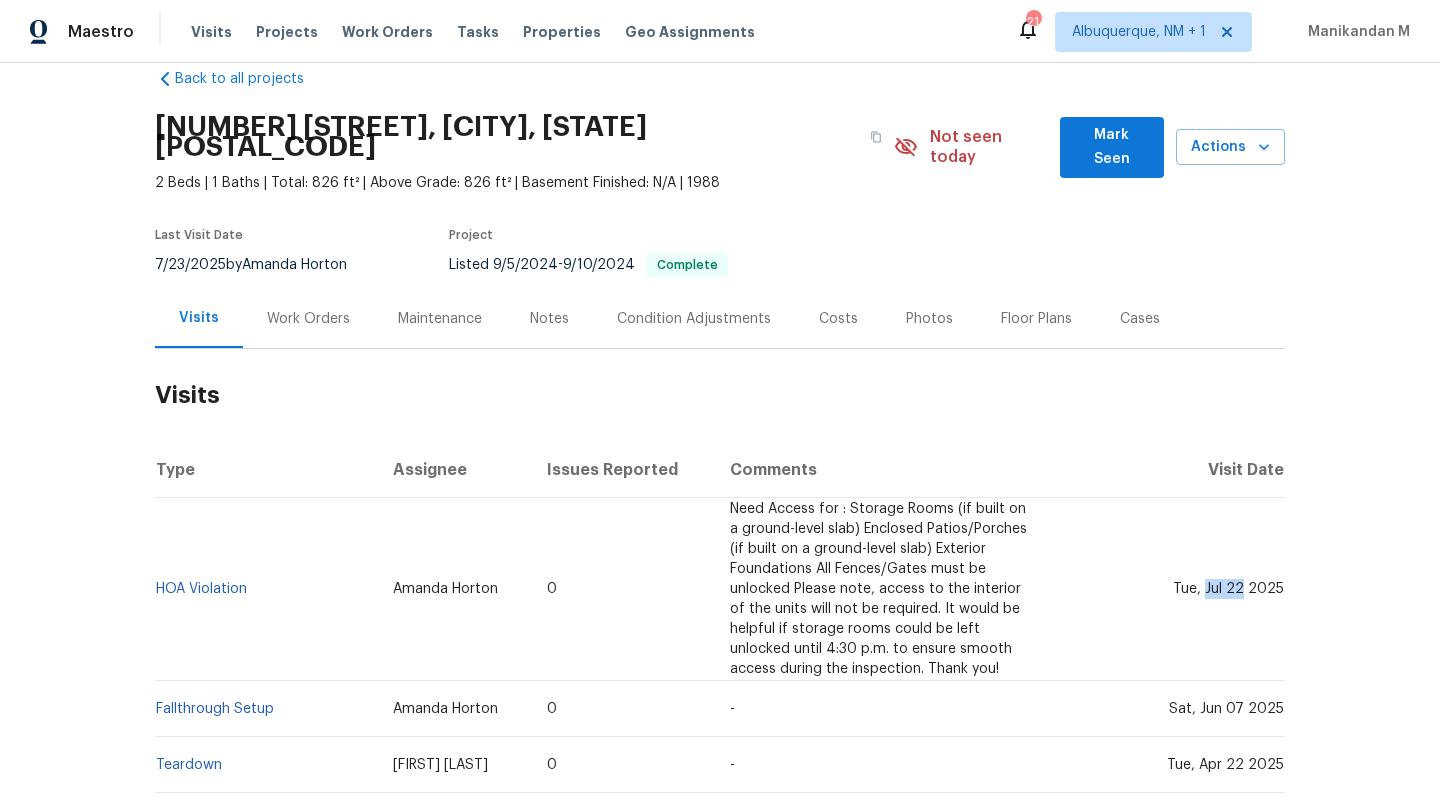 drag, startPoint x: 1208, startPoint y: 571, endPoint x: 1239, endPoint y: 571, distance: 31 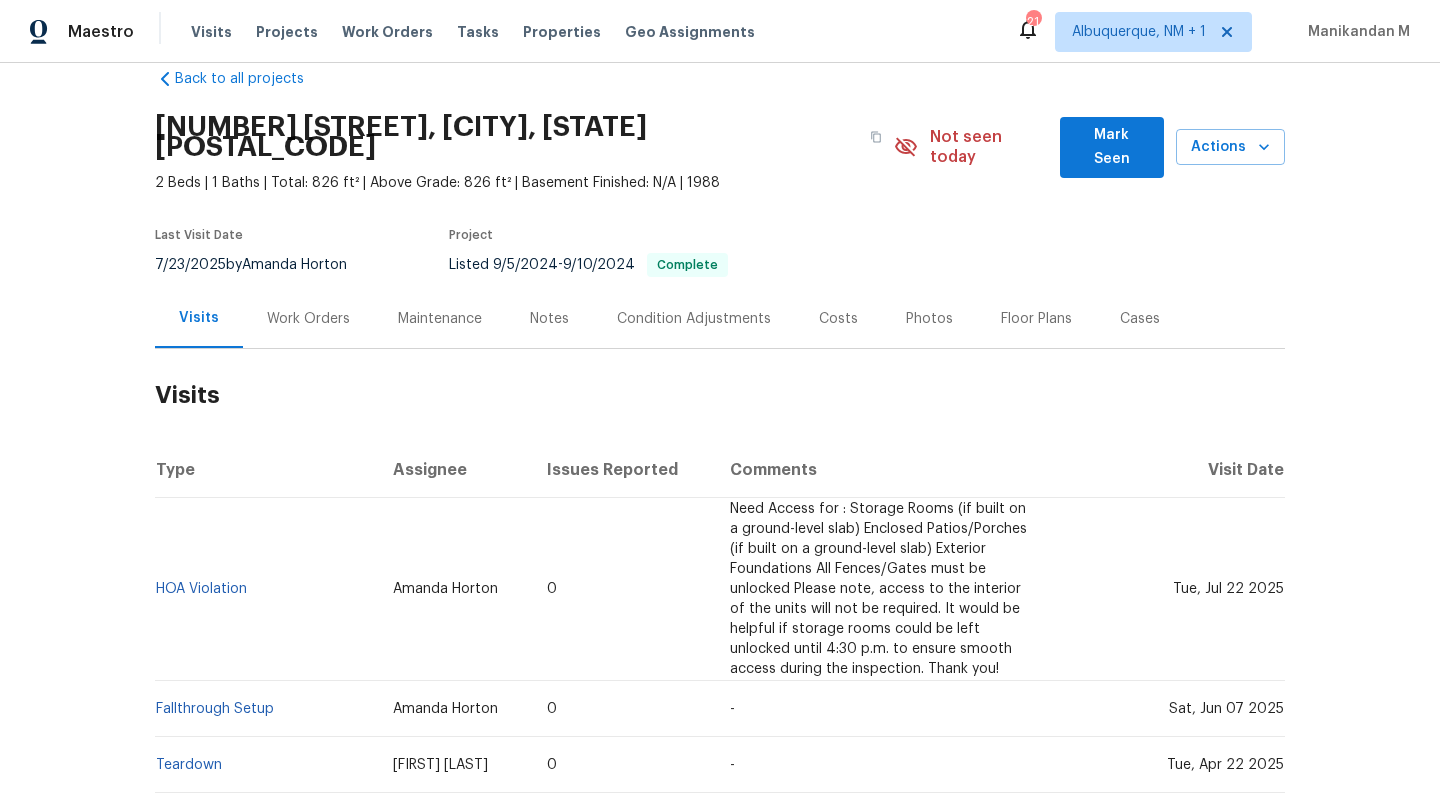 click on "Work Orders" at bounding box center (308, 318) 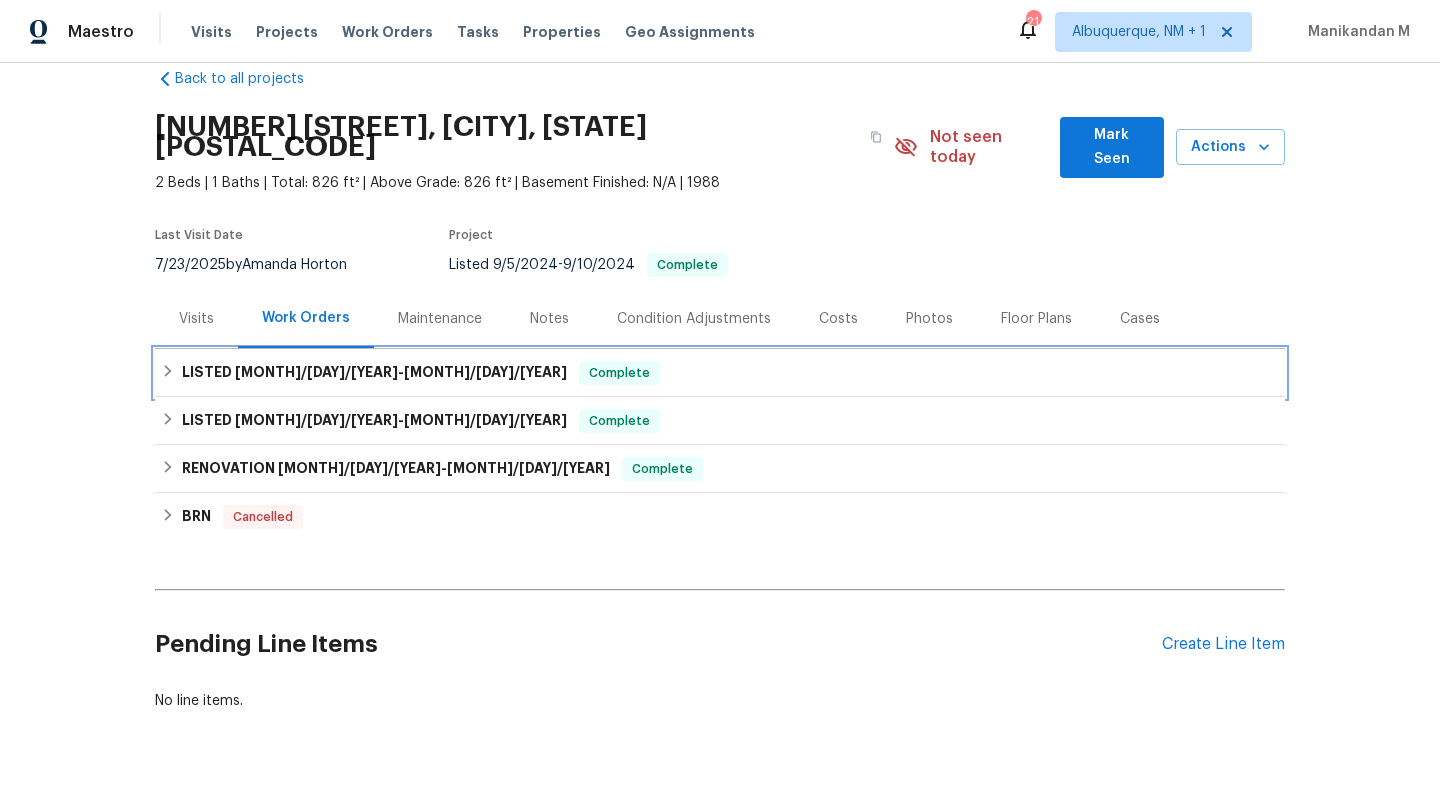 click on "LISTED   9/5/24  -  9/10/24" at bounding box center (374, 373) 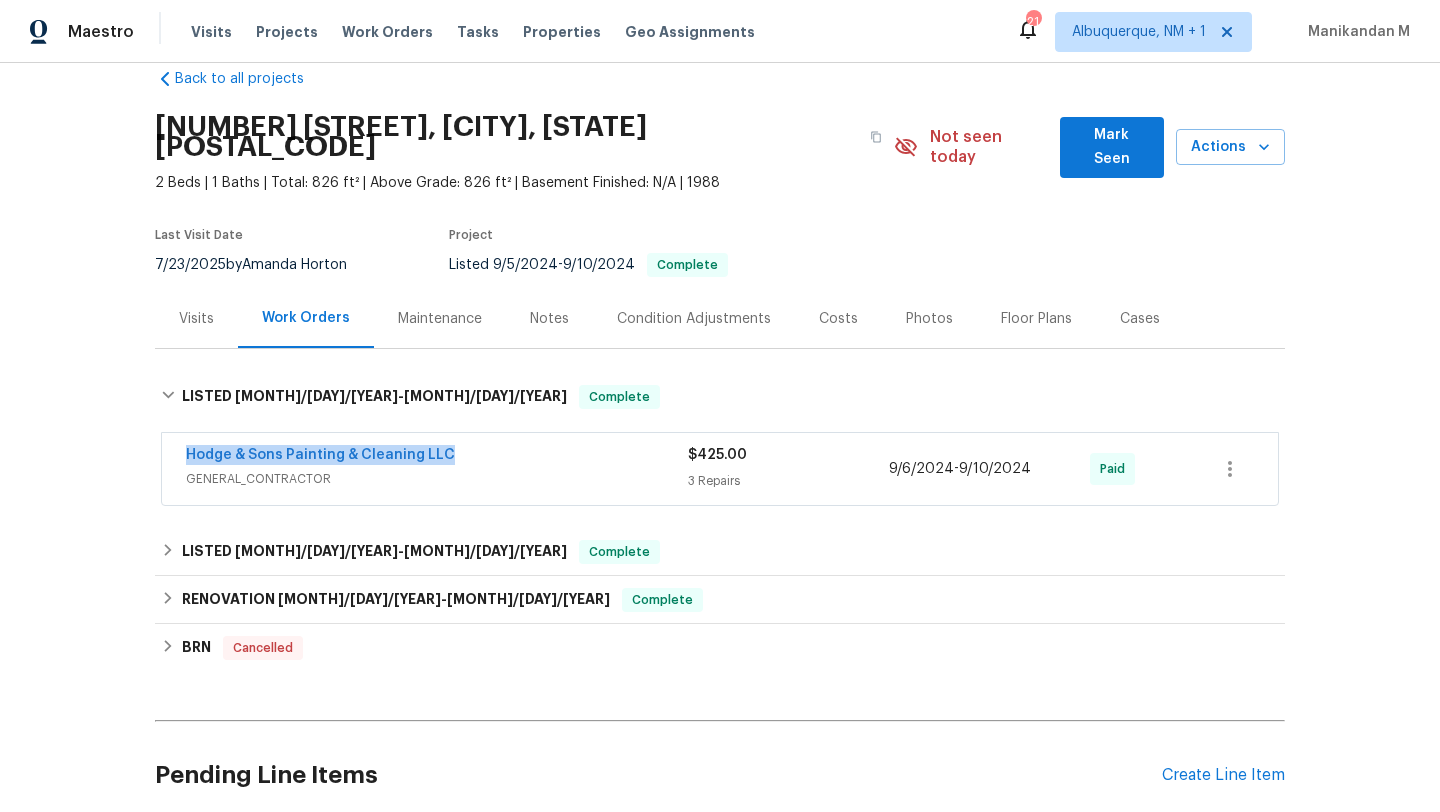 drag, startPoint x: 168, startPoint y: 435, endPoint x: 471, endPoint y: 435, distance: 303 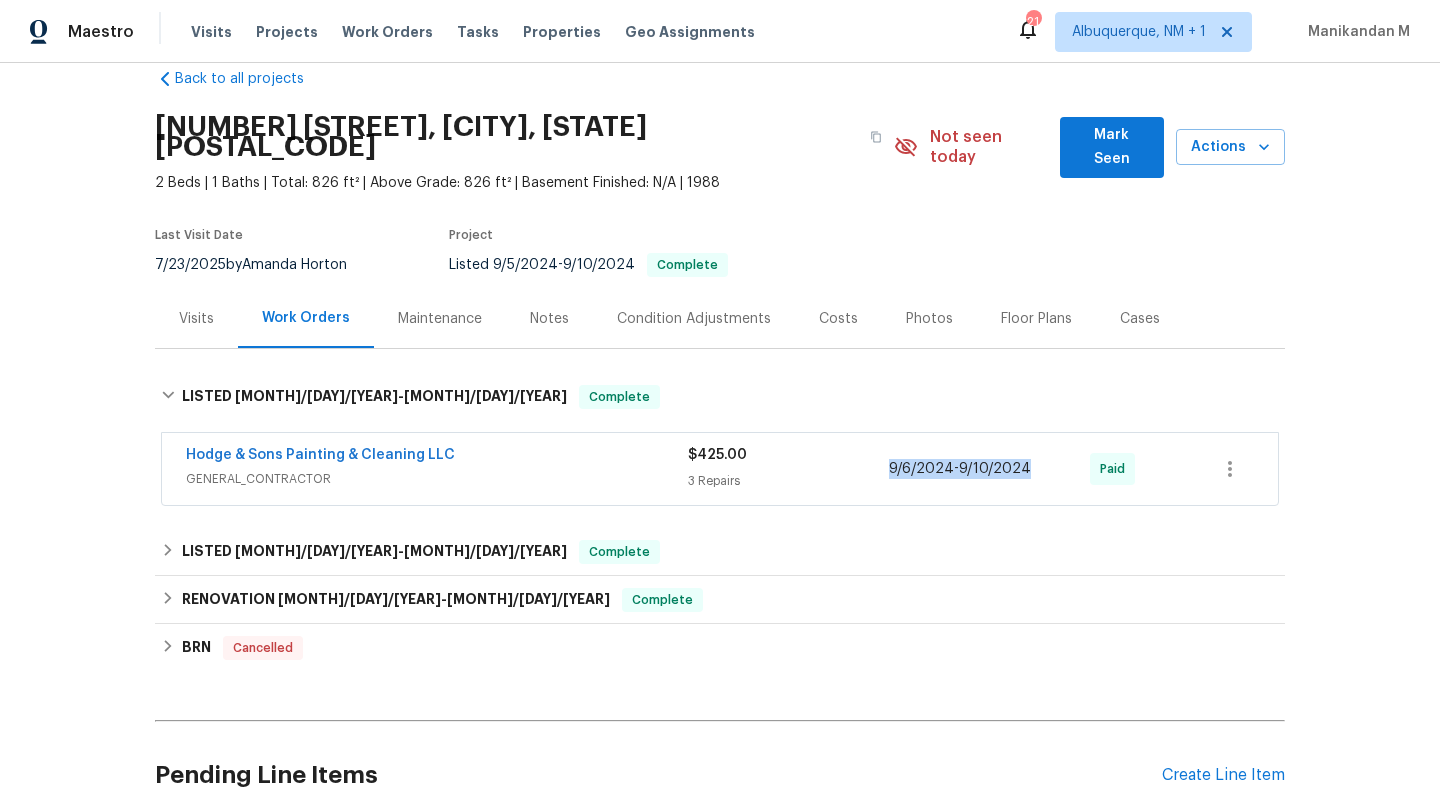 copy on "9/6/2024  -  9/10/2024" 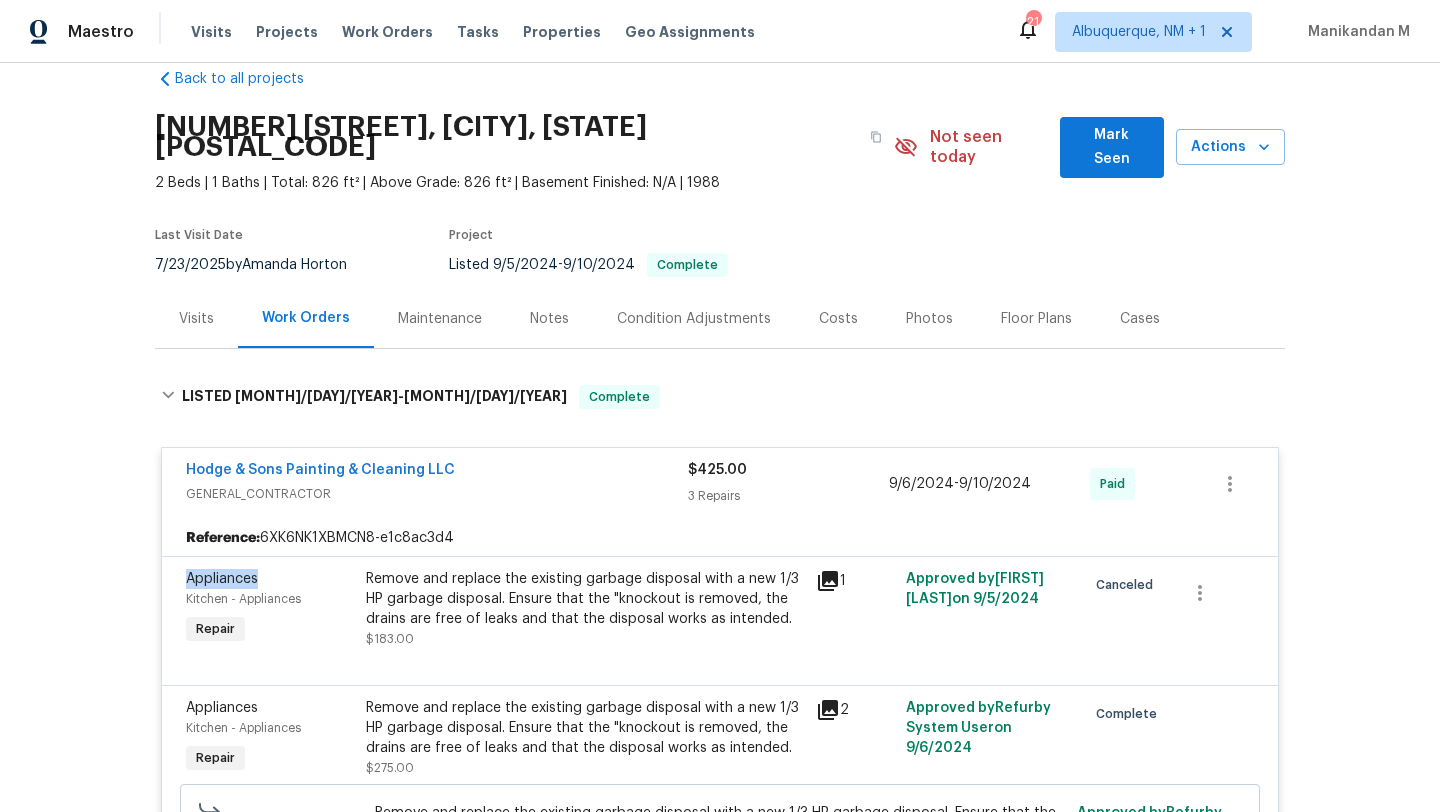 copy on "Appliances" 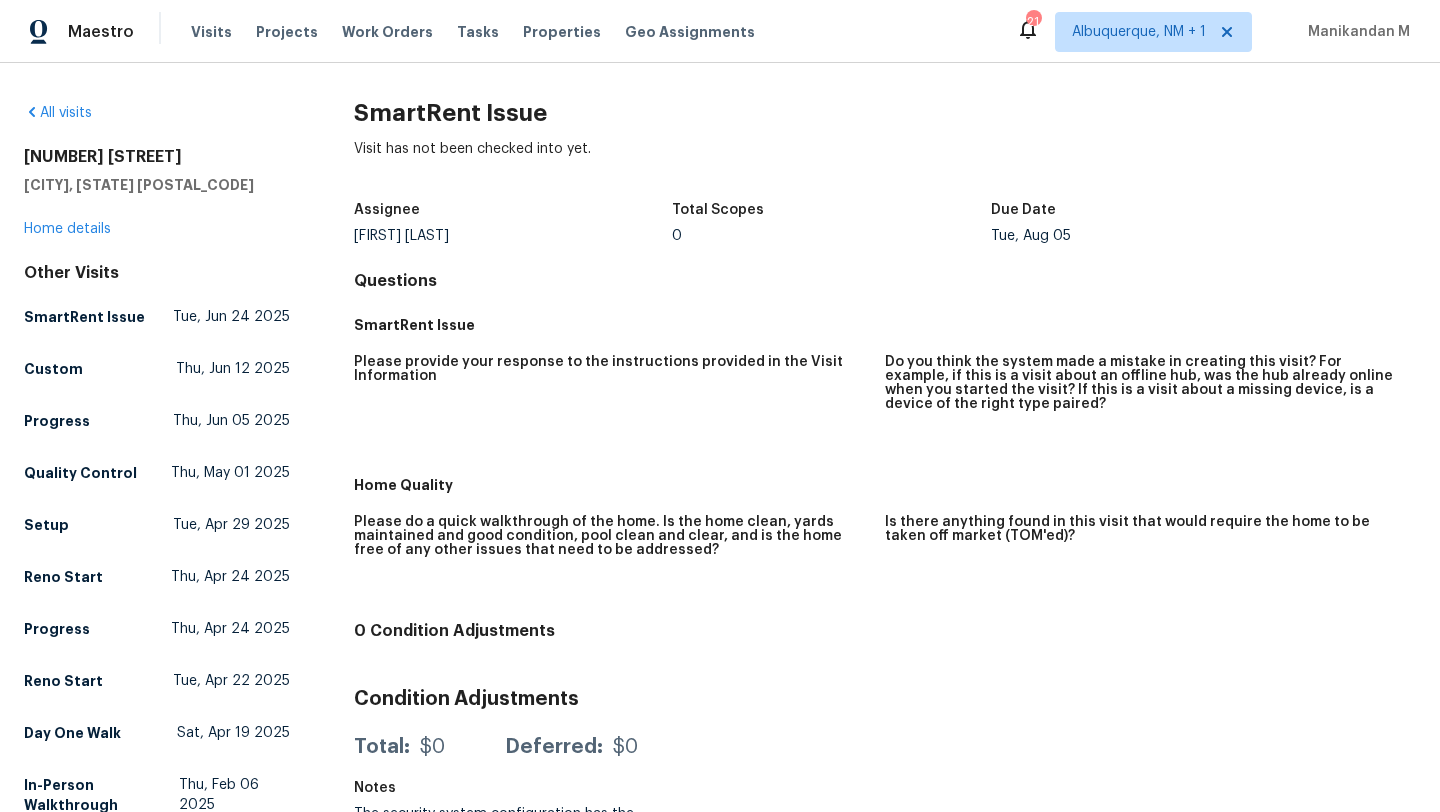 scroll, scrollTop: 0, scrollLeft: 0, axis: both 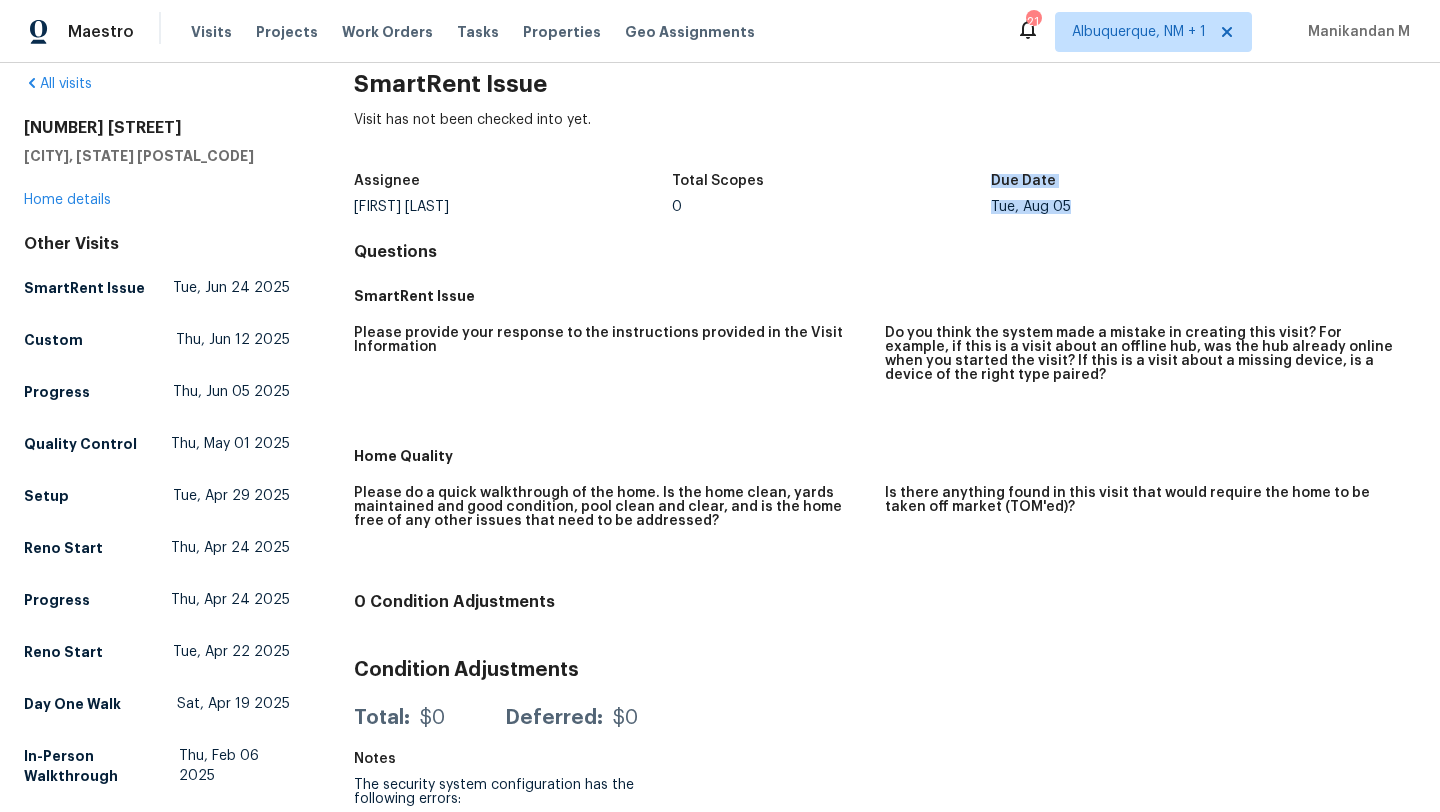 drag, startPoint x: 981, startPoint y: 179, endPoint x: 1072, endPoint y: 203, distance: 94.11163 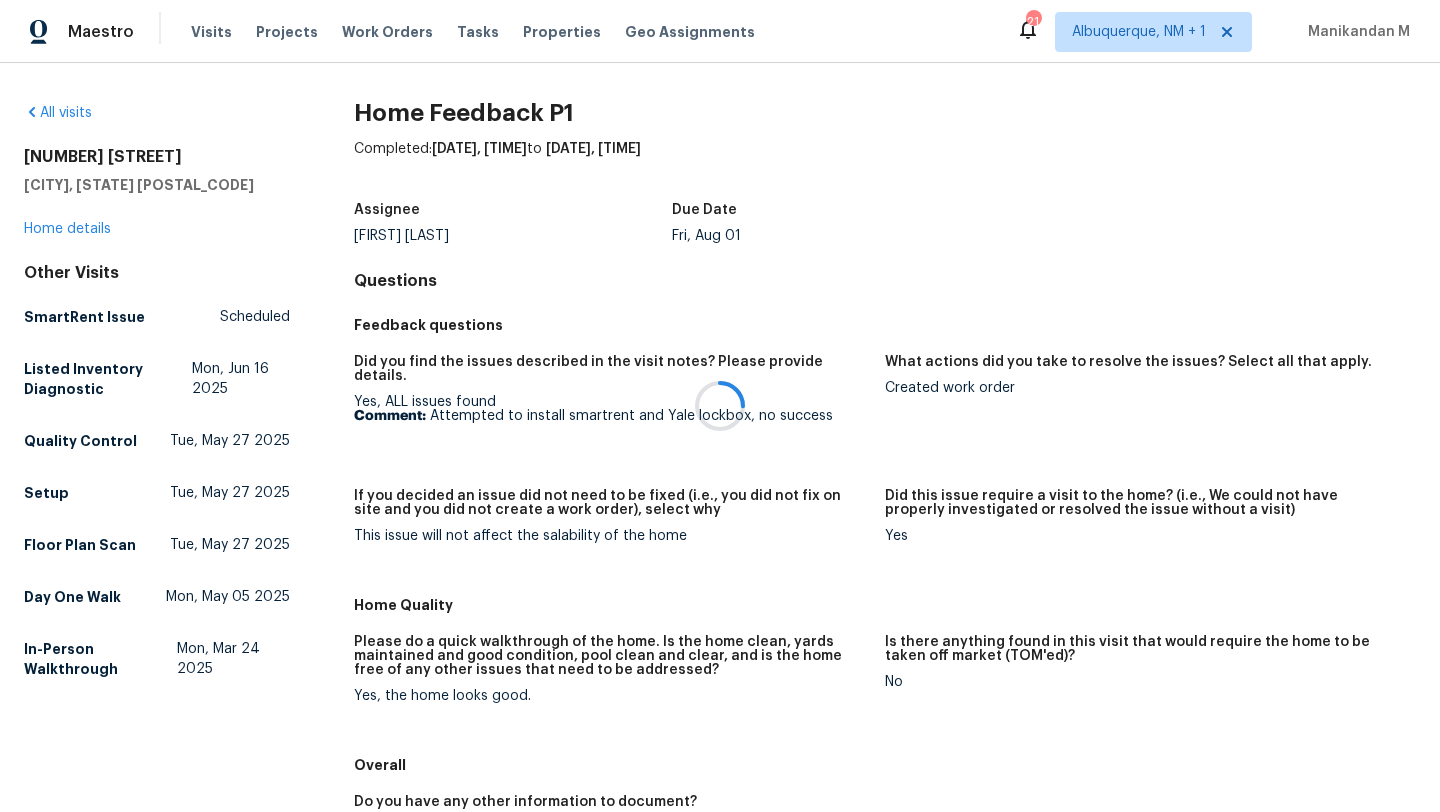 scroll, scrollTop: 0, scrollLeft: 0, axis: both 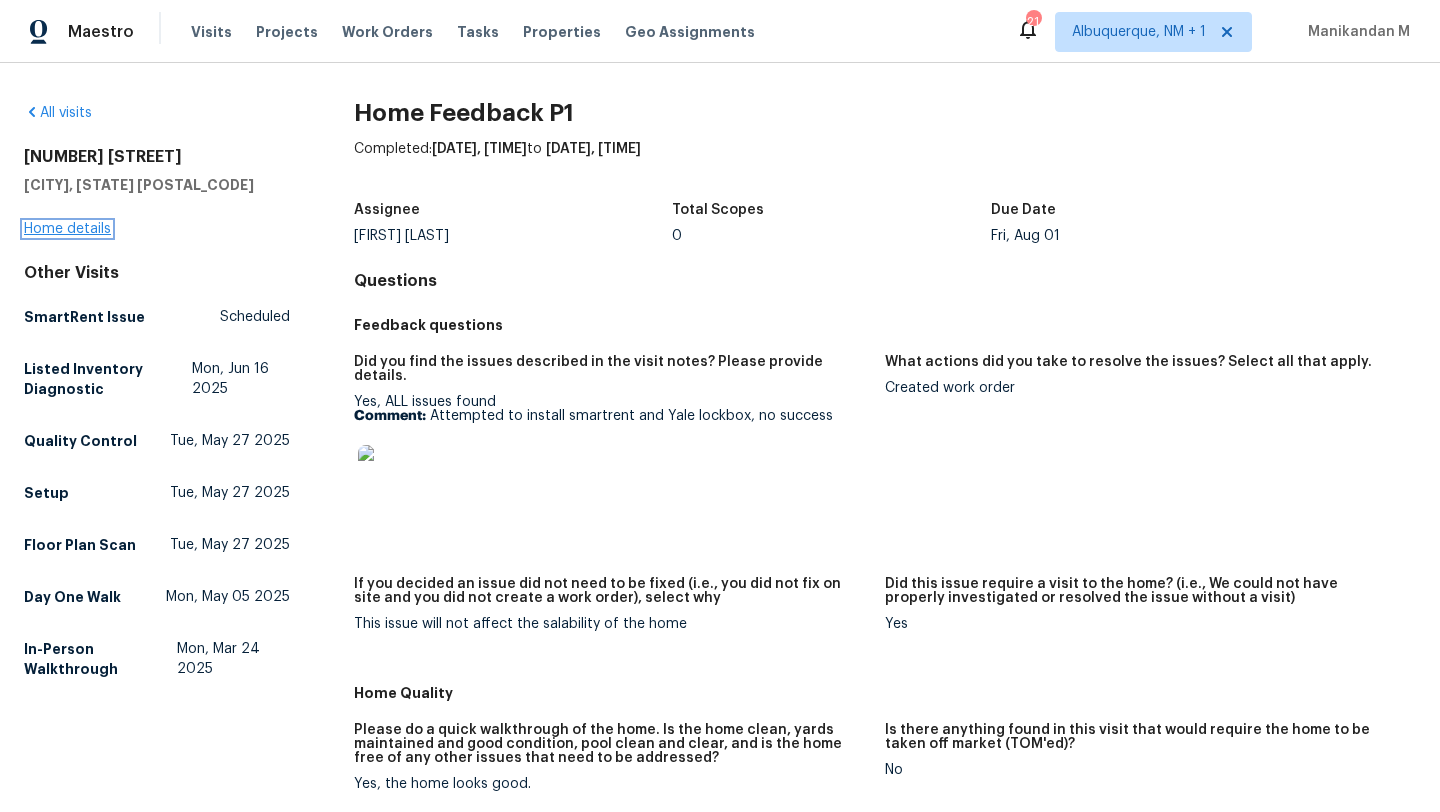 click on "Home details" at bounding box center [67, 229] 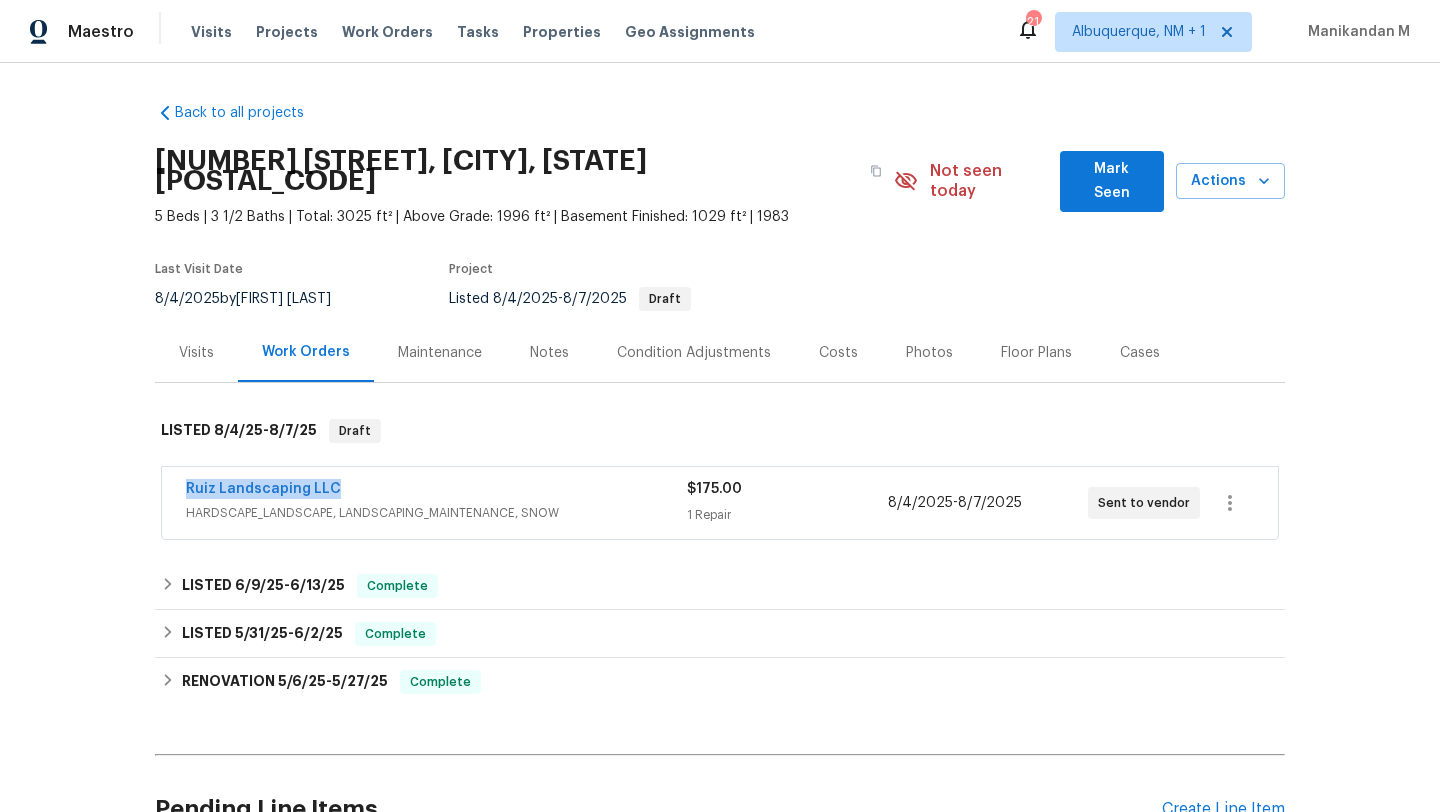 drag, startPoint x: 308, startPoint y: 467, endPoint x: 402, endPoint y: 466, distance: 94.00532 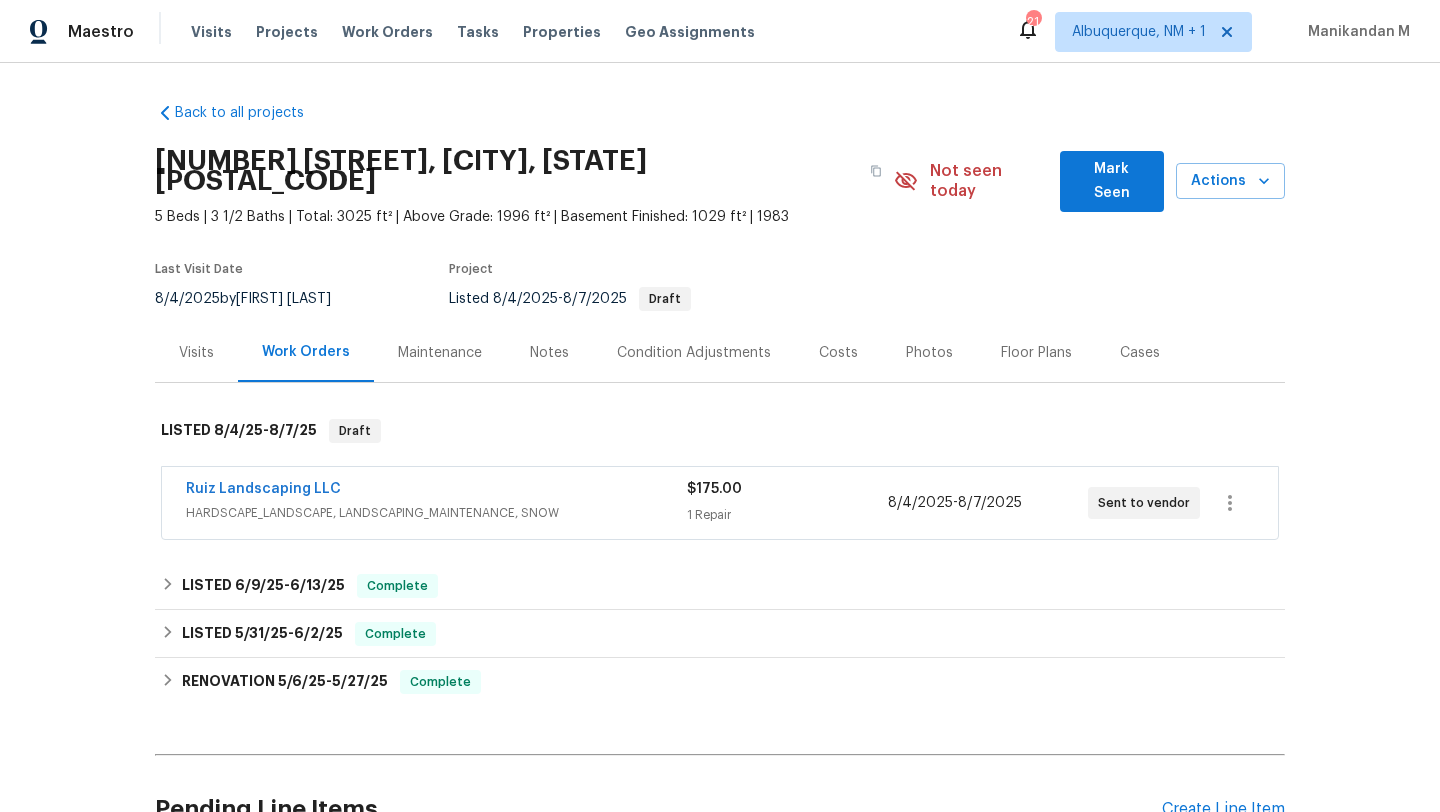 click on "Ruiz Landscaping LLC" at bounding box center (436, 491) 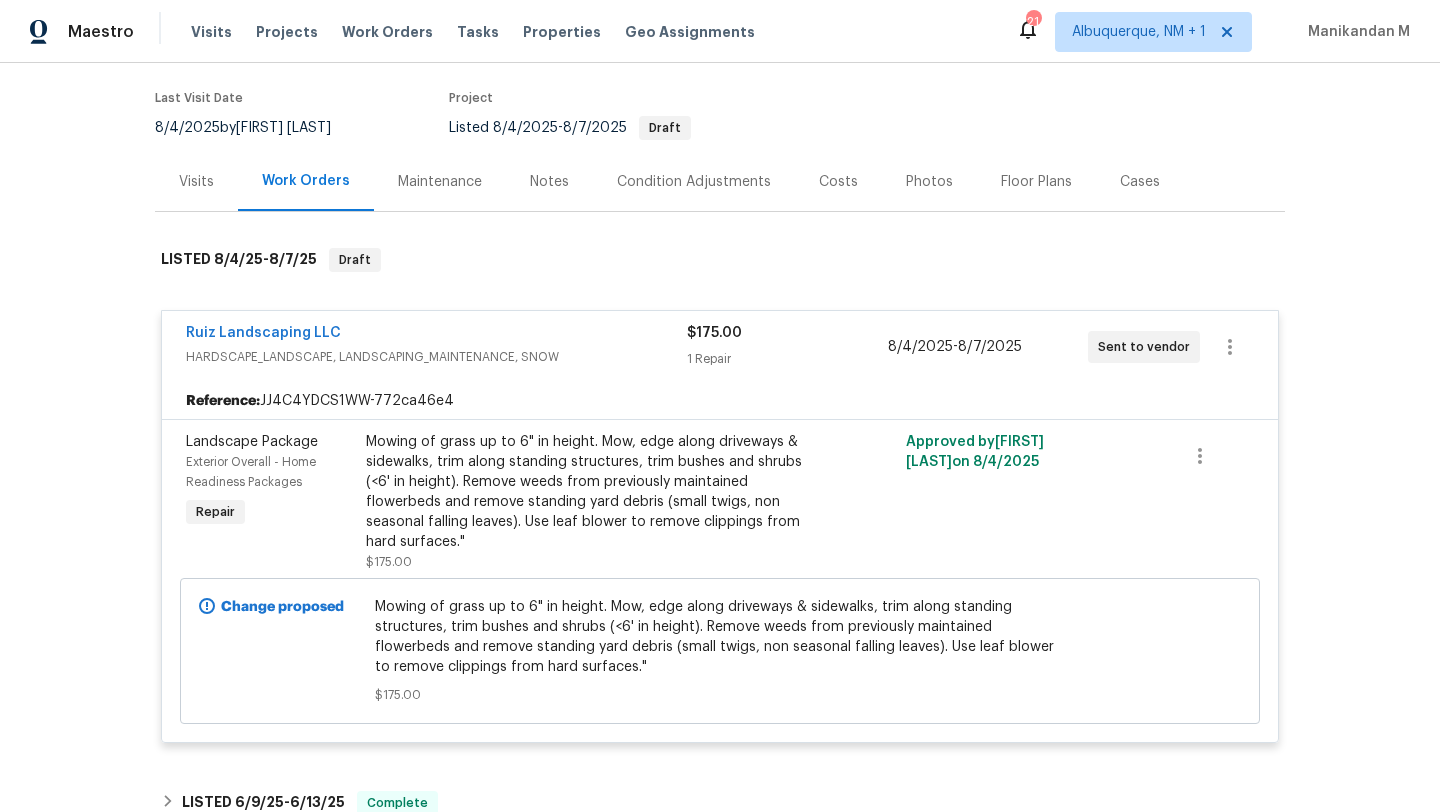 scroll, scrollTop: 169, scrollLeft: 0, axis: vertical 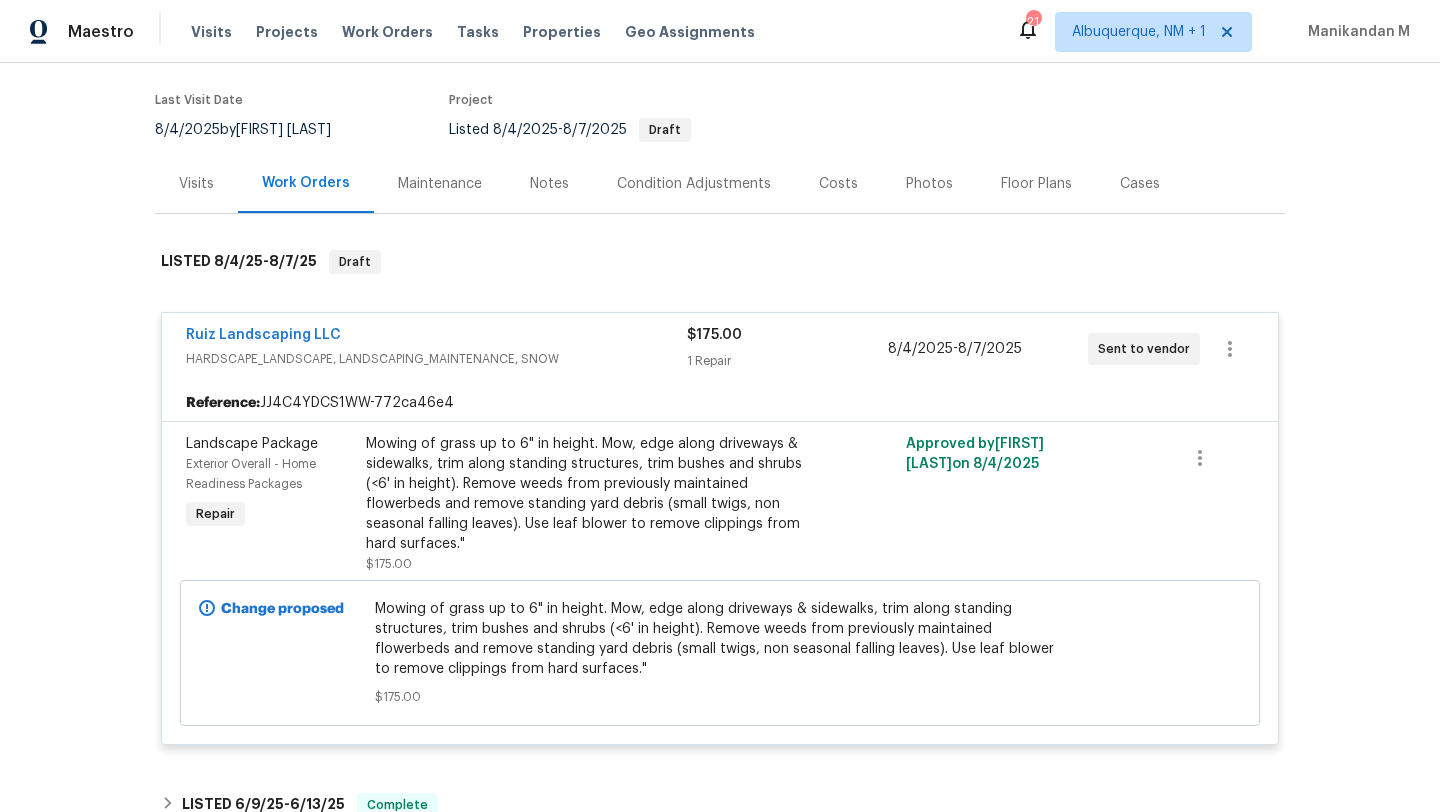 click on "Visits" at bounding box center [196, 183] 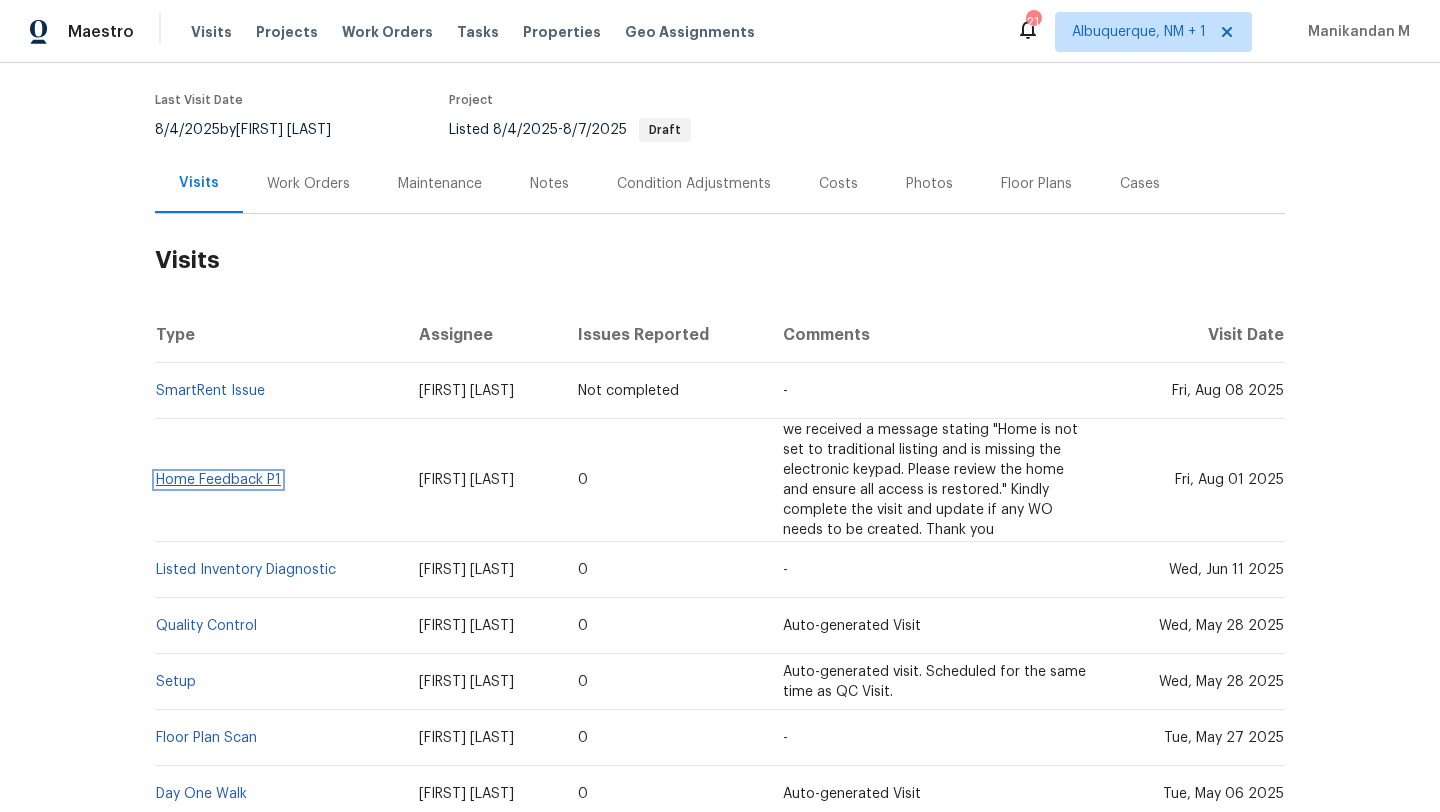 click on "Home Feedback P1" at bounding box center [218, 480] 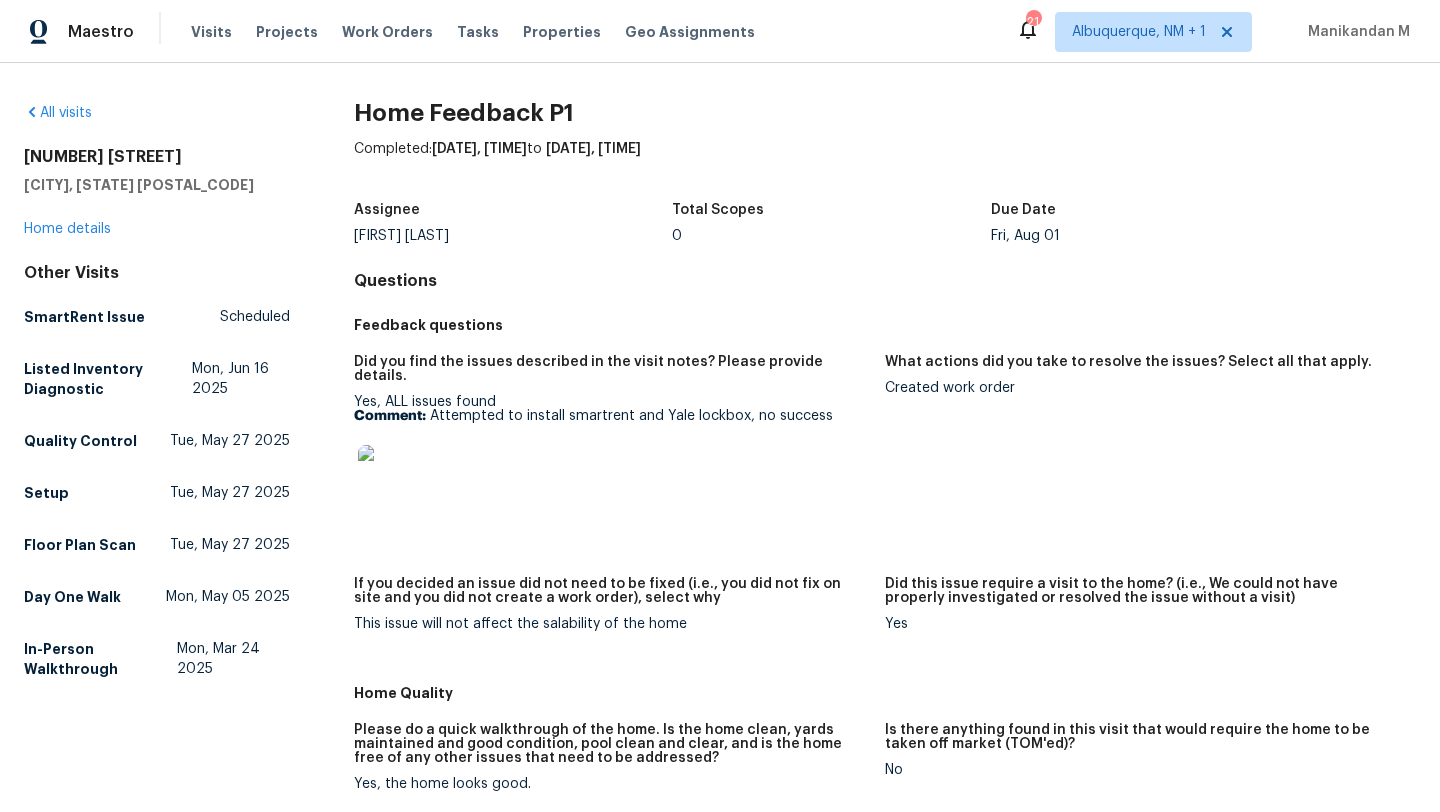 click at bounding box center (390, 477) 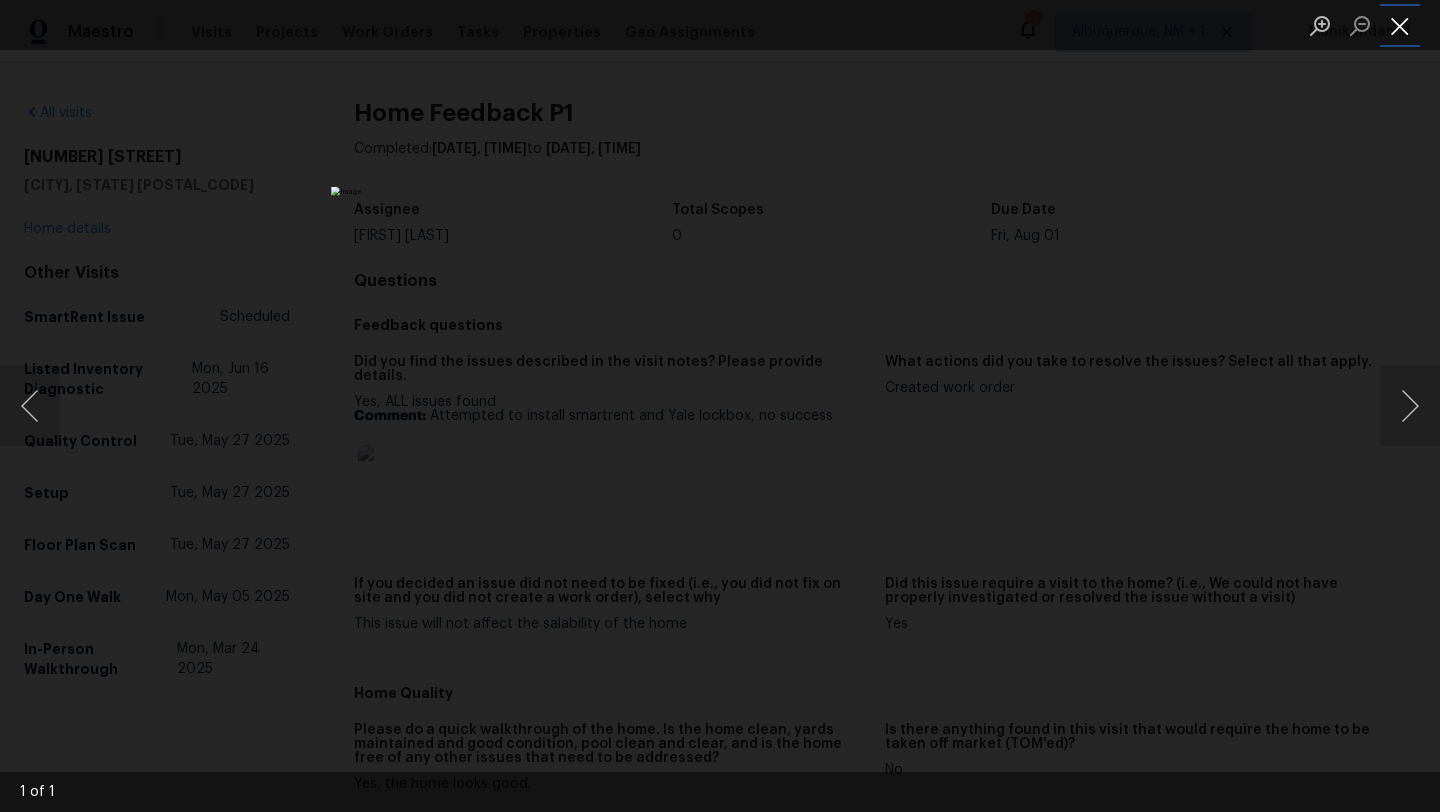 click at bounding box center (1400, 25) 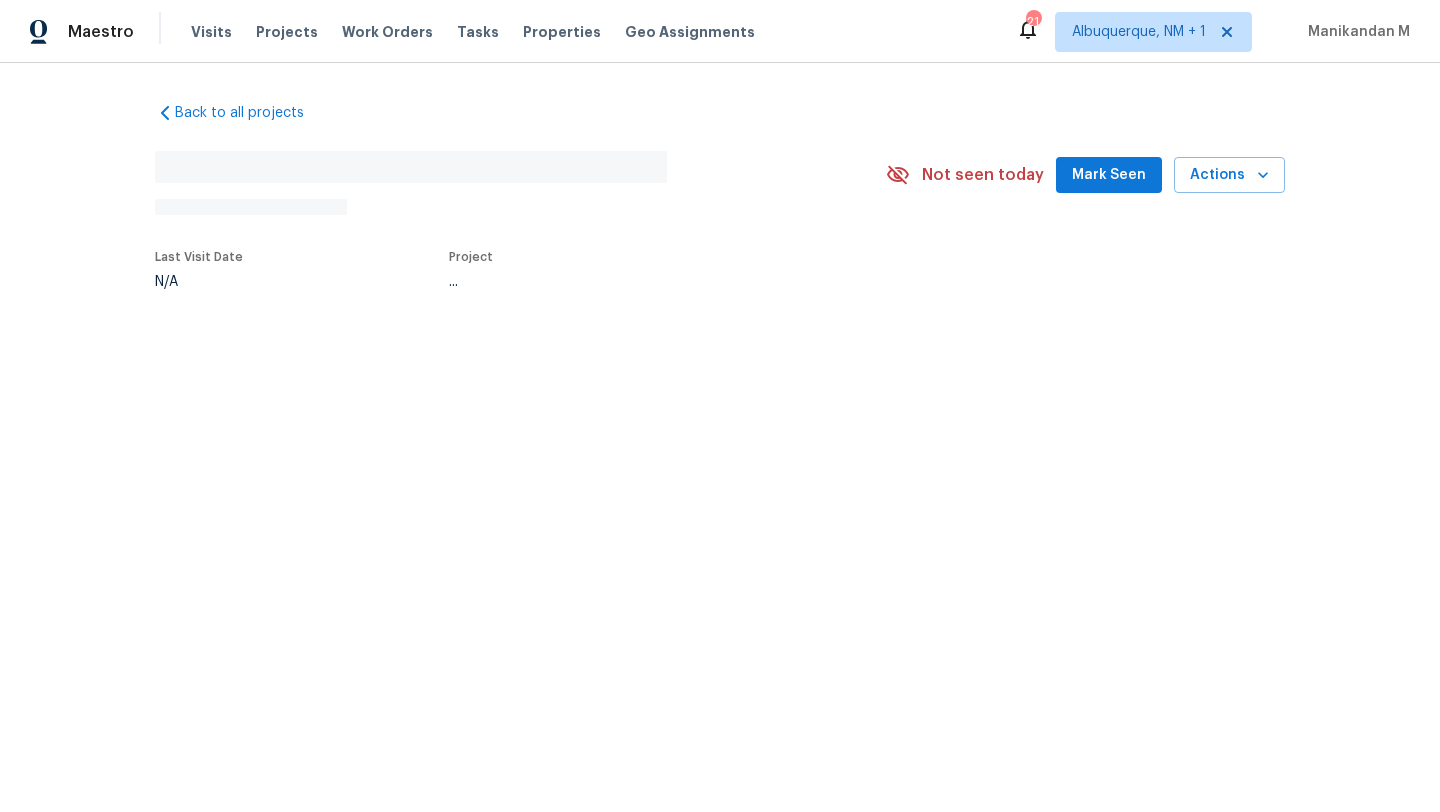 scroll, scrollTop: 0, scrollLeft: 0, axis: both 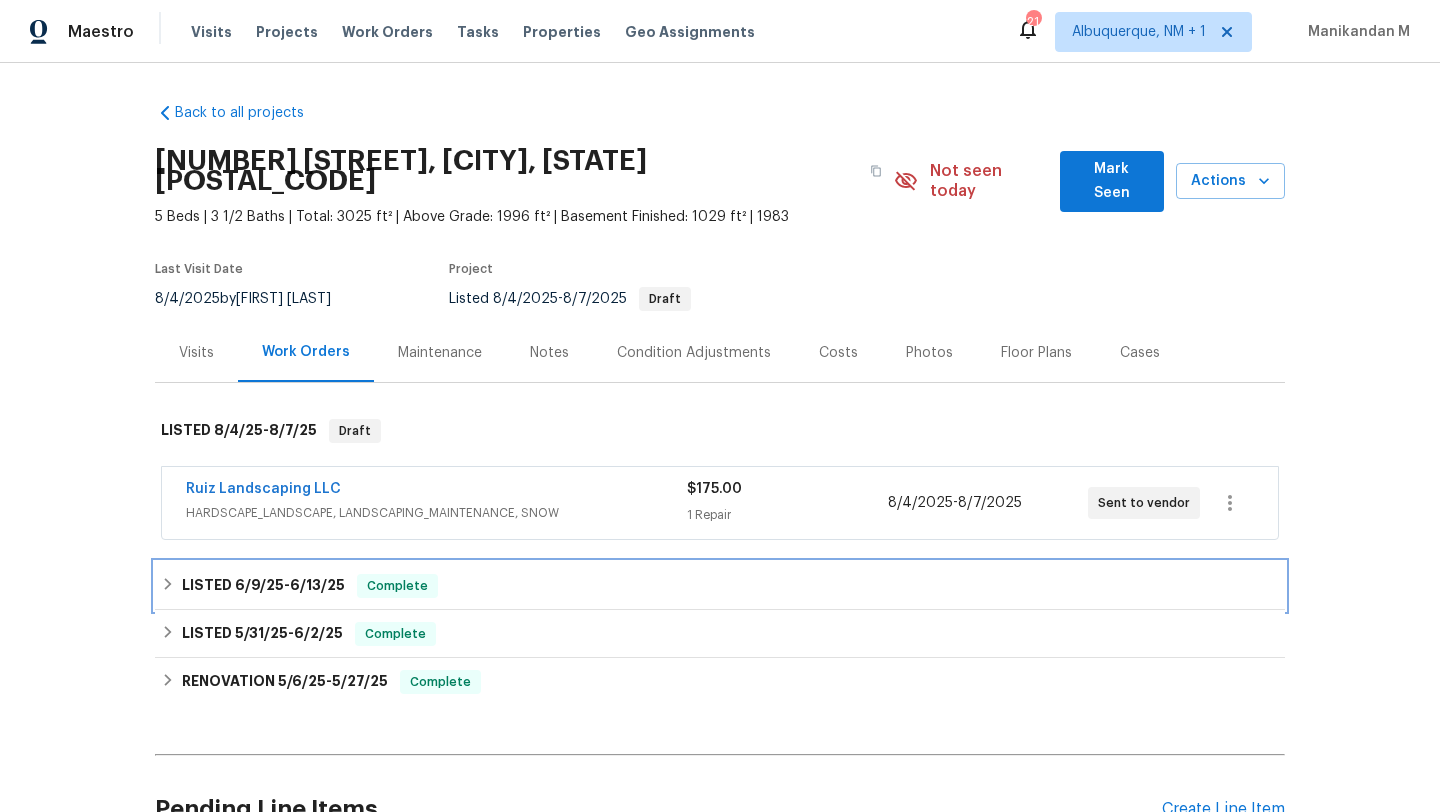 click on "Complete" at bounding box center [397, 586] 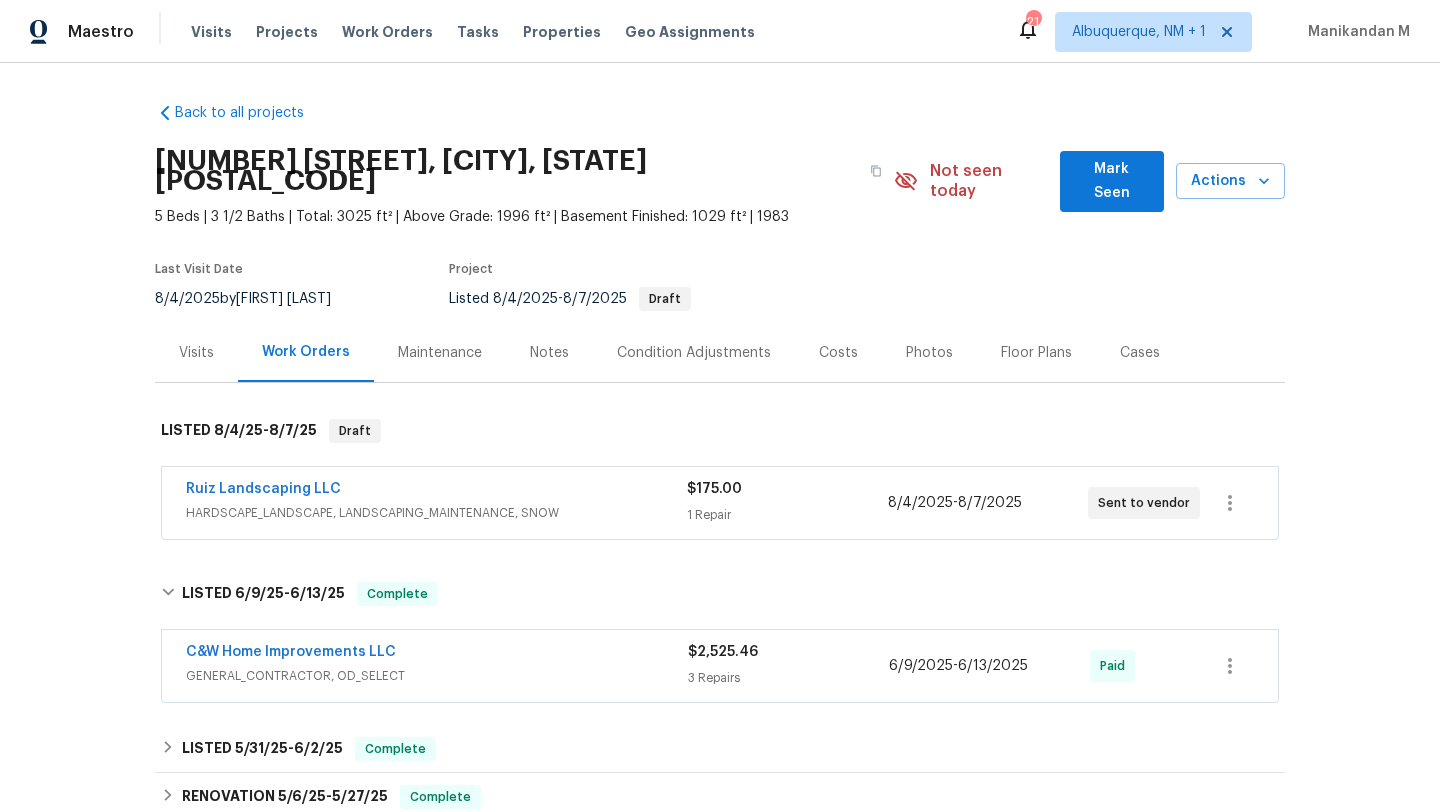 click on "Visits" at bounding box center [196, 353] 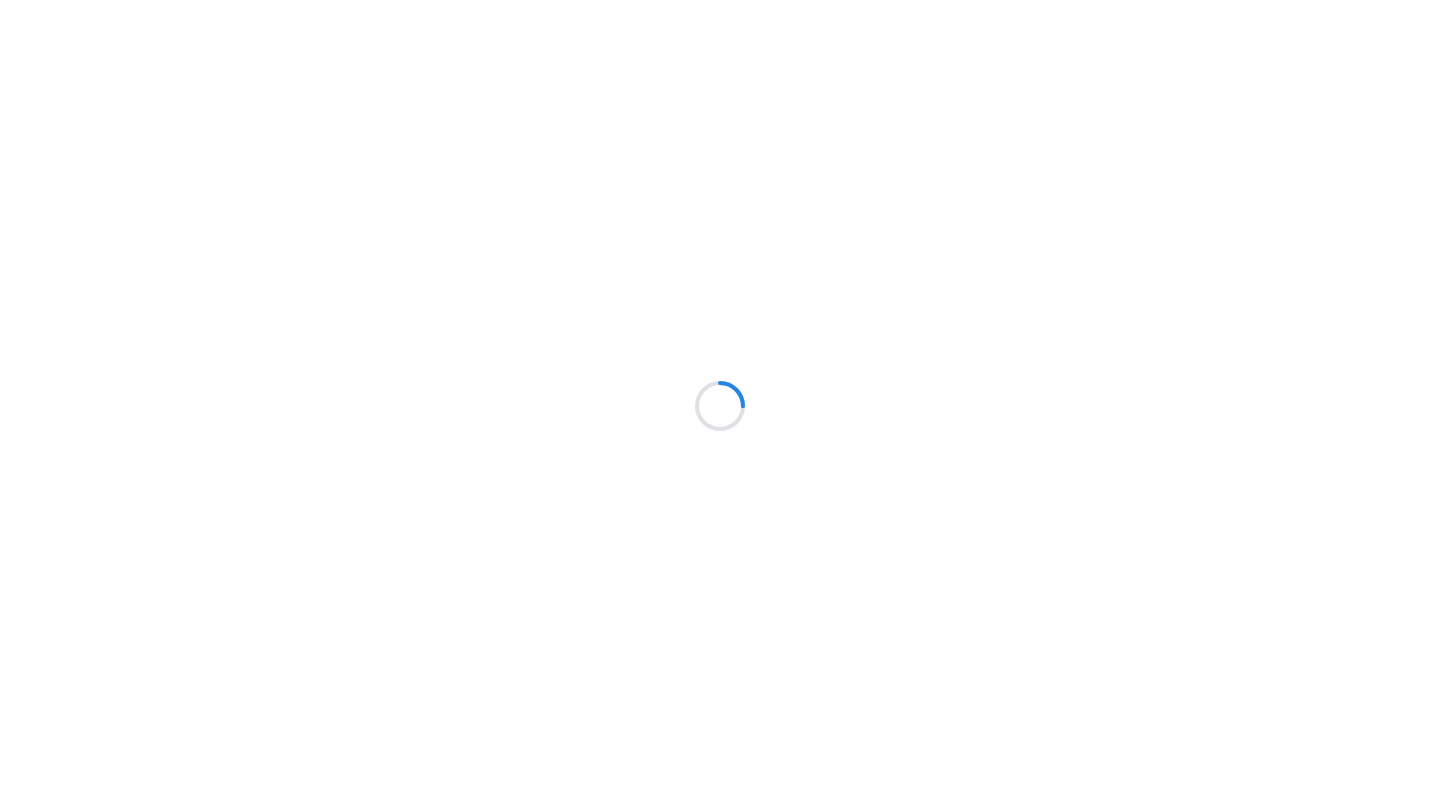 scroll, scrollTop: 0, scrollLeft: 0, axis: both 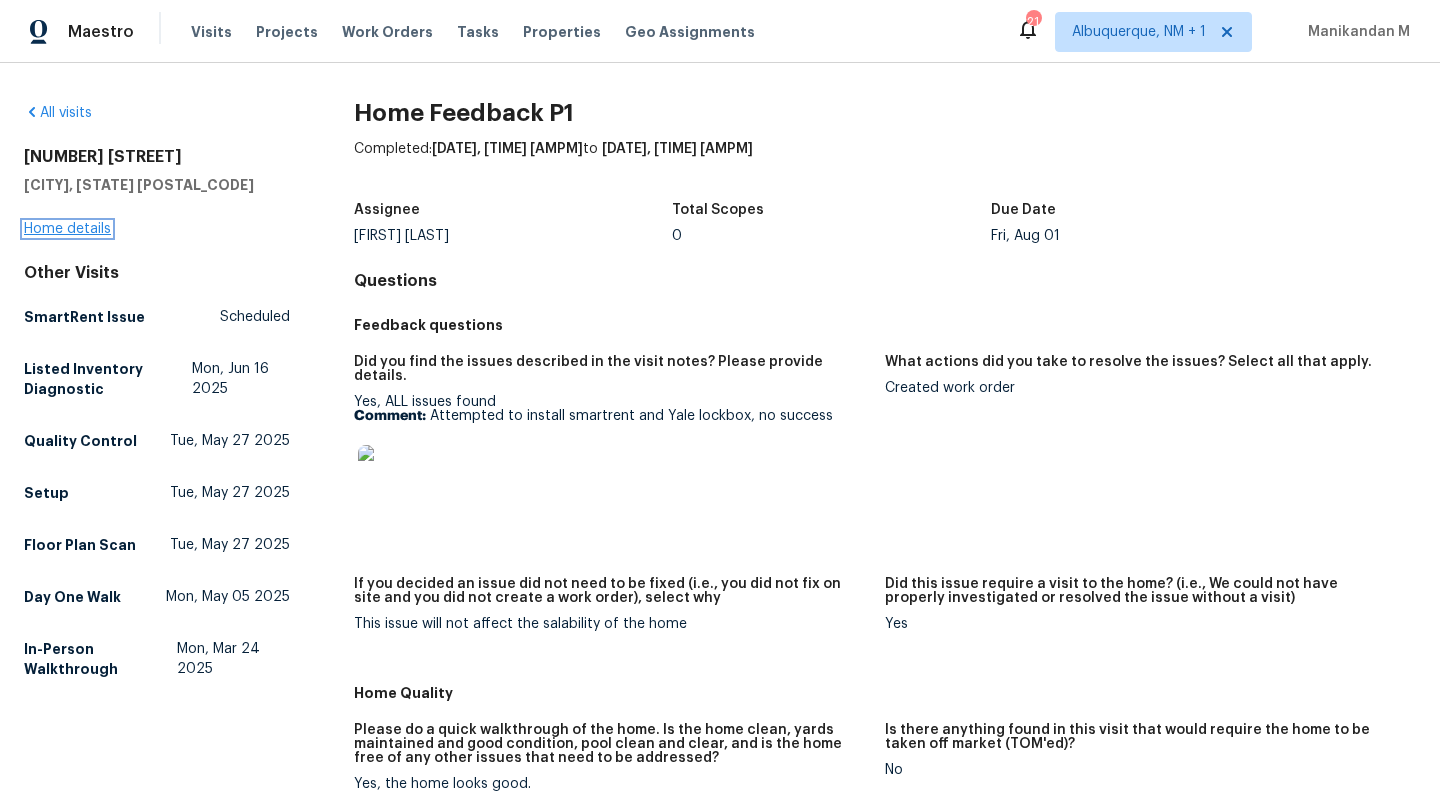click on "Home details" at bounding box center [67, 229] 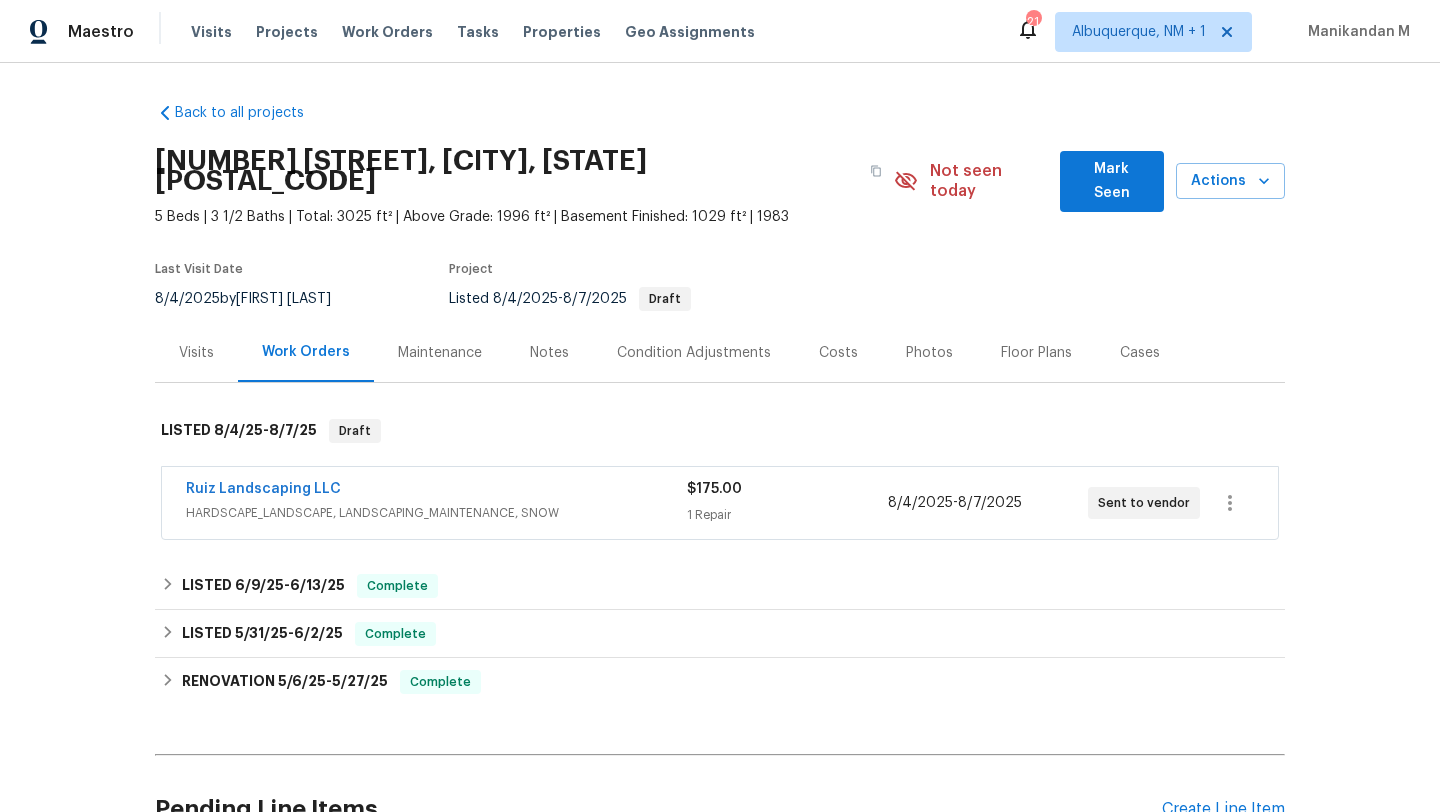 click on "HARDSCAPE_LANDSCAPE, LANDSCAPING_MAINTENANCE, SNOW" at bounding box center [436, 513] 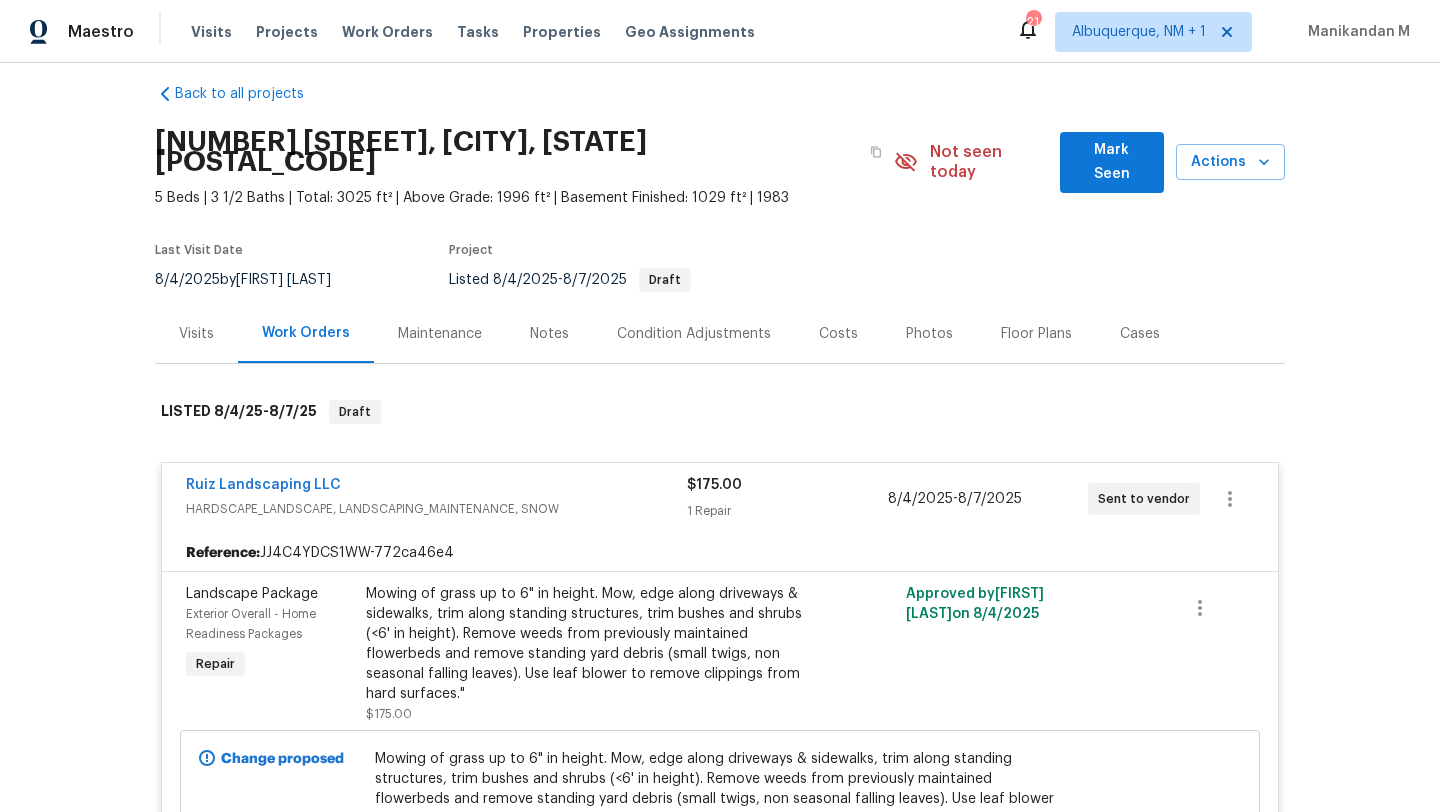 scroll, scrollTop: 18, scrollLeft: 0, axis: vertical 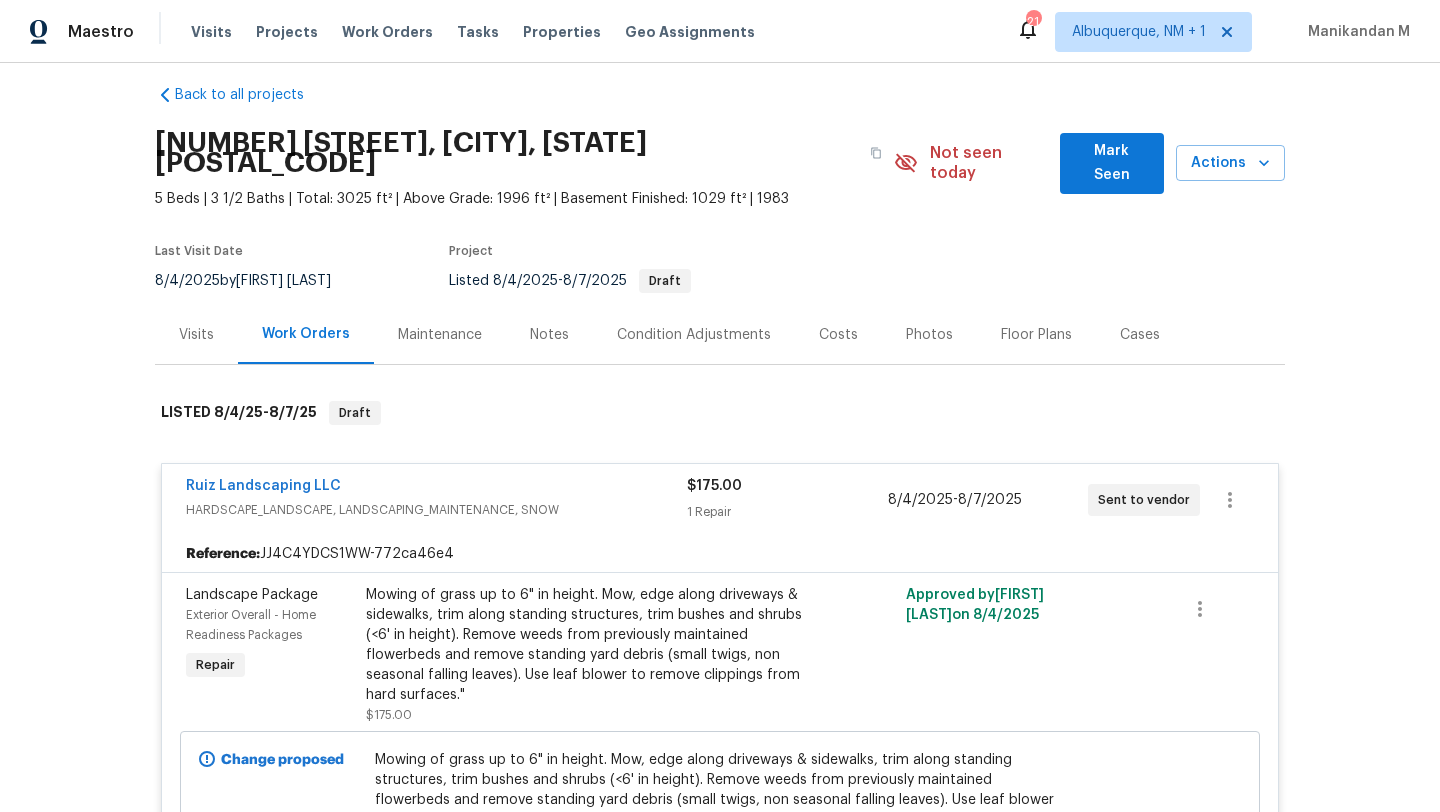 click on "Visits" at bounding box center [196, 334] 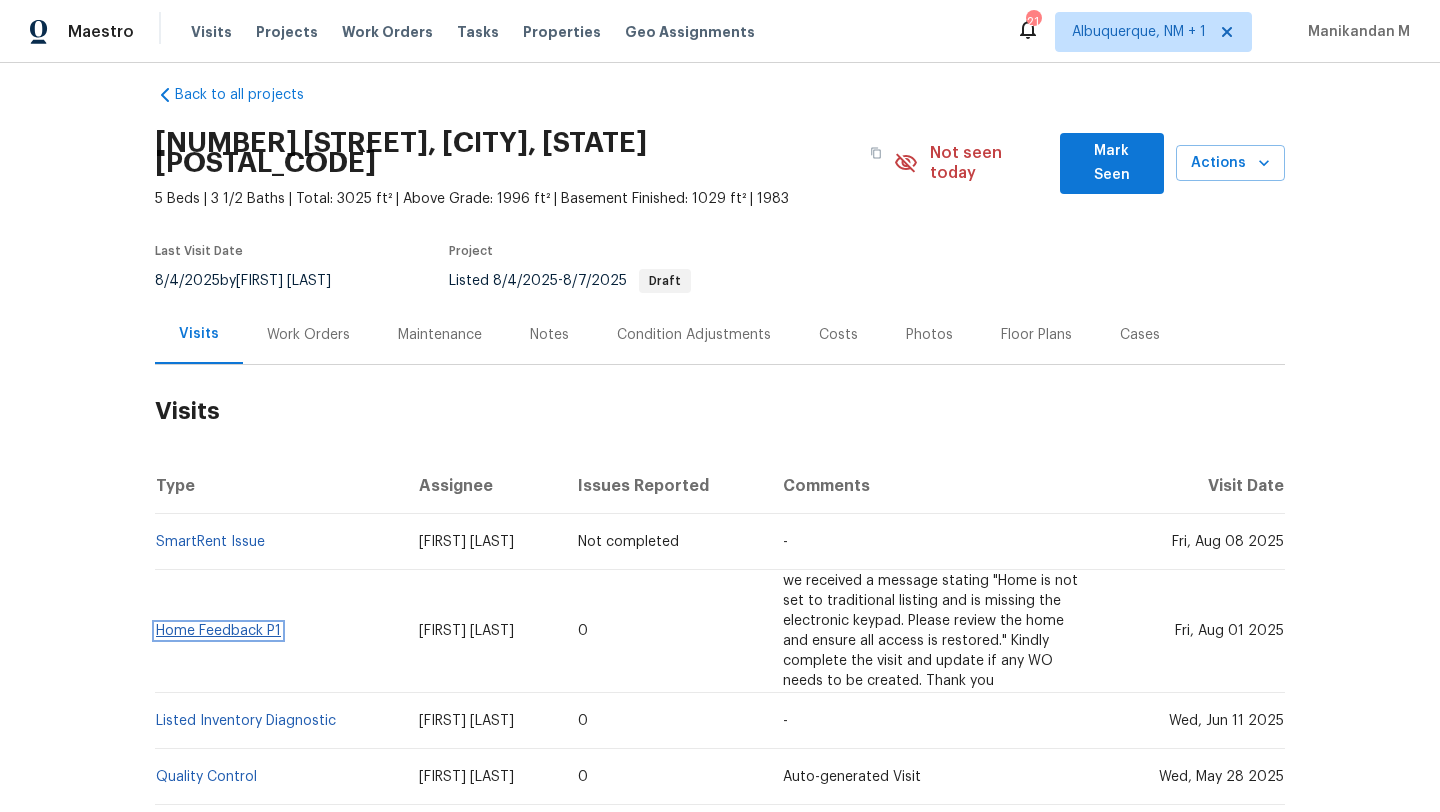 click on "Home Feedback P1" at bounding box center [218, 631] 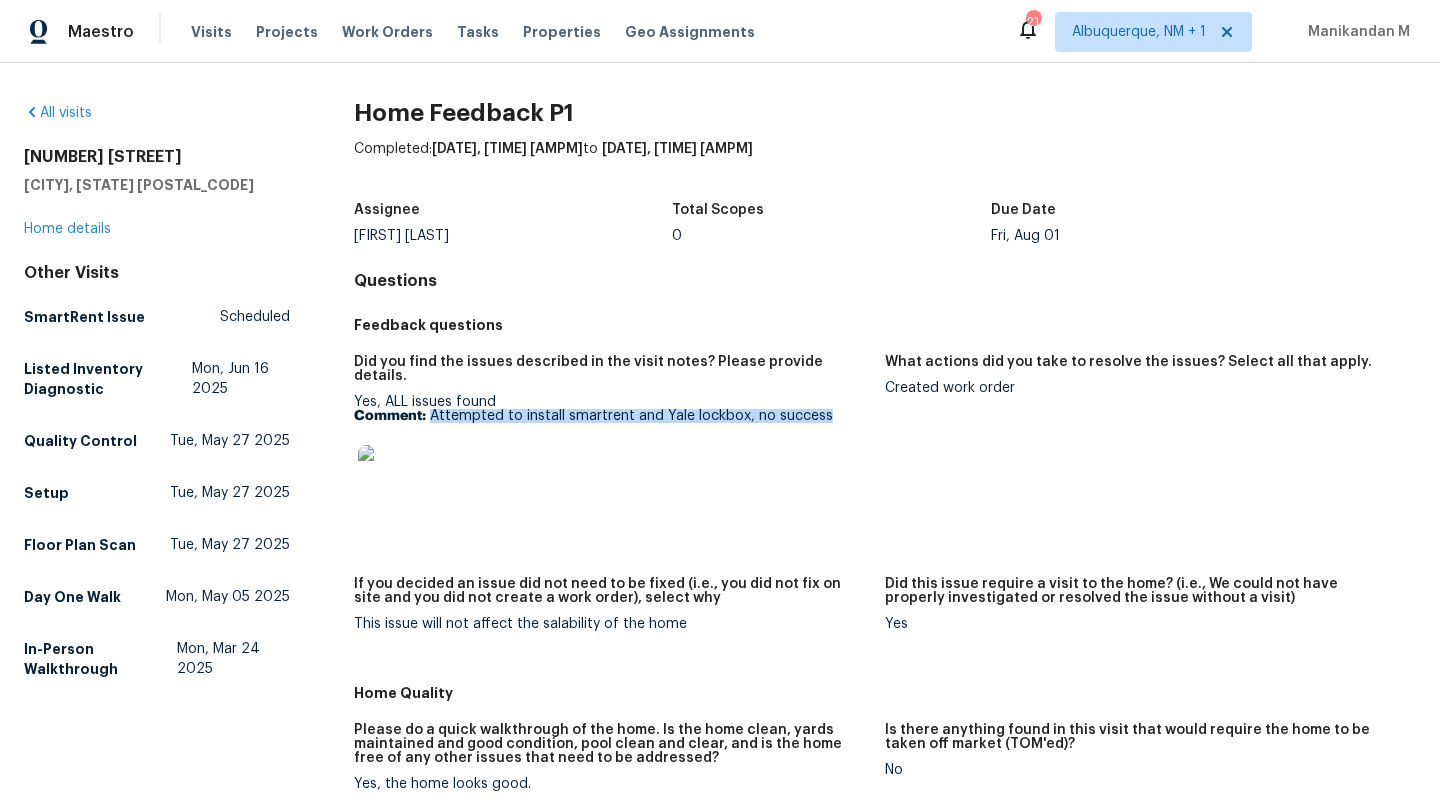 drag, startPoint x: 425, startPoint y: 405, endPoint x: 815, endPoint y: 409, distance: 390.0205 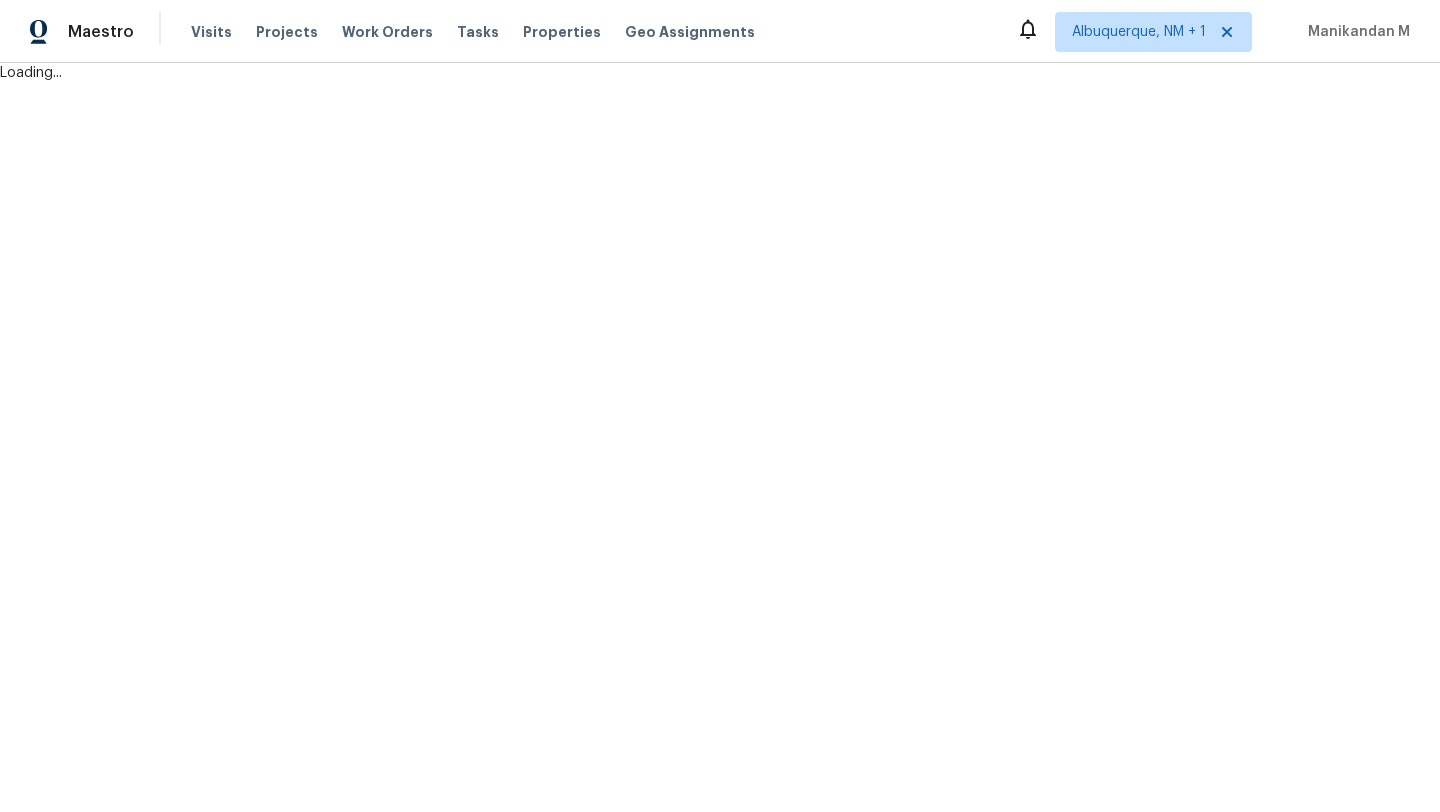 scroll, scrollTop: 0, scrollLeft: 0, axis: both 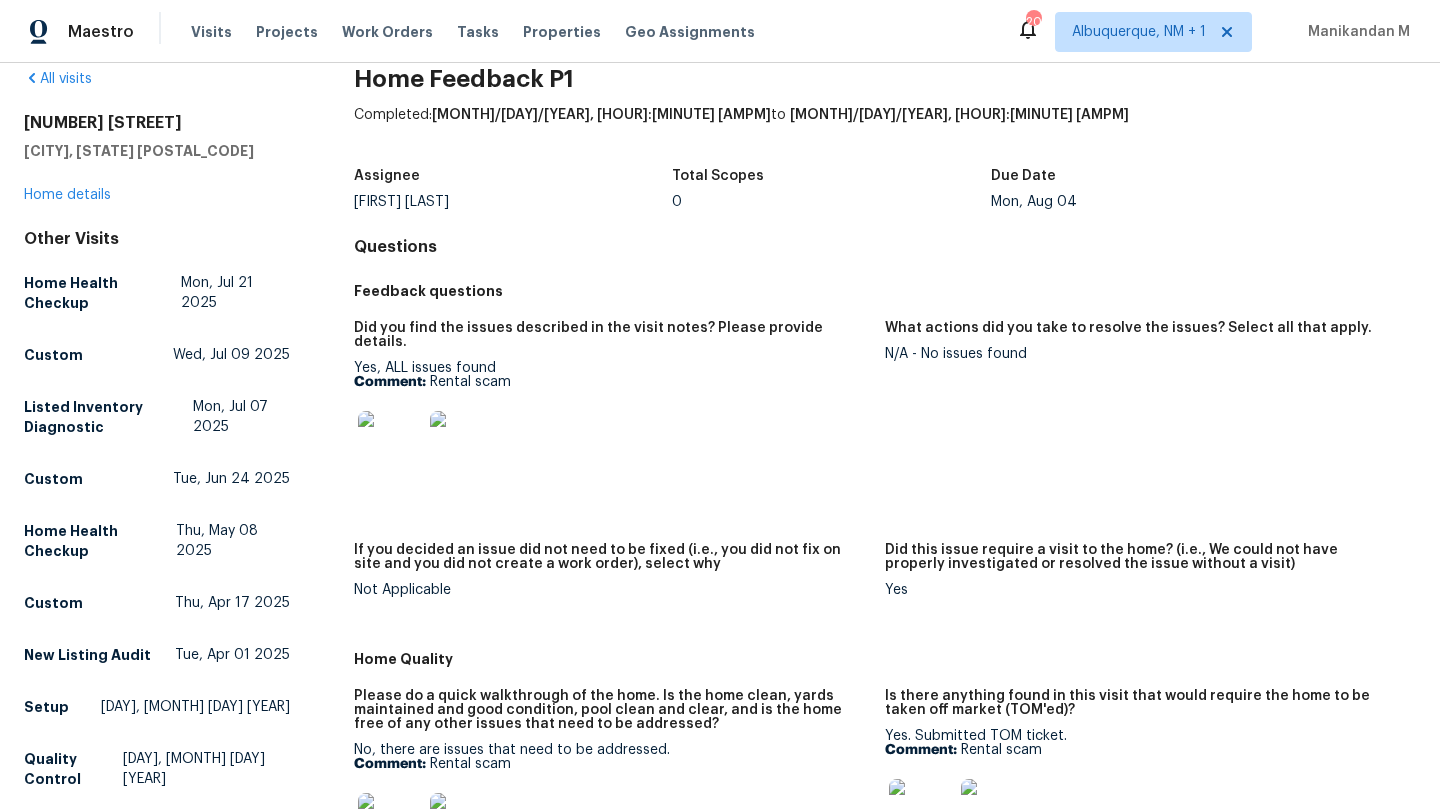 click at bounding box center (390, 443) 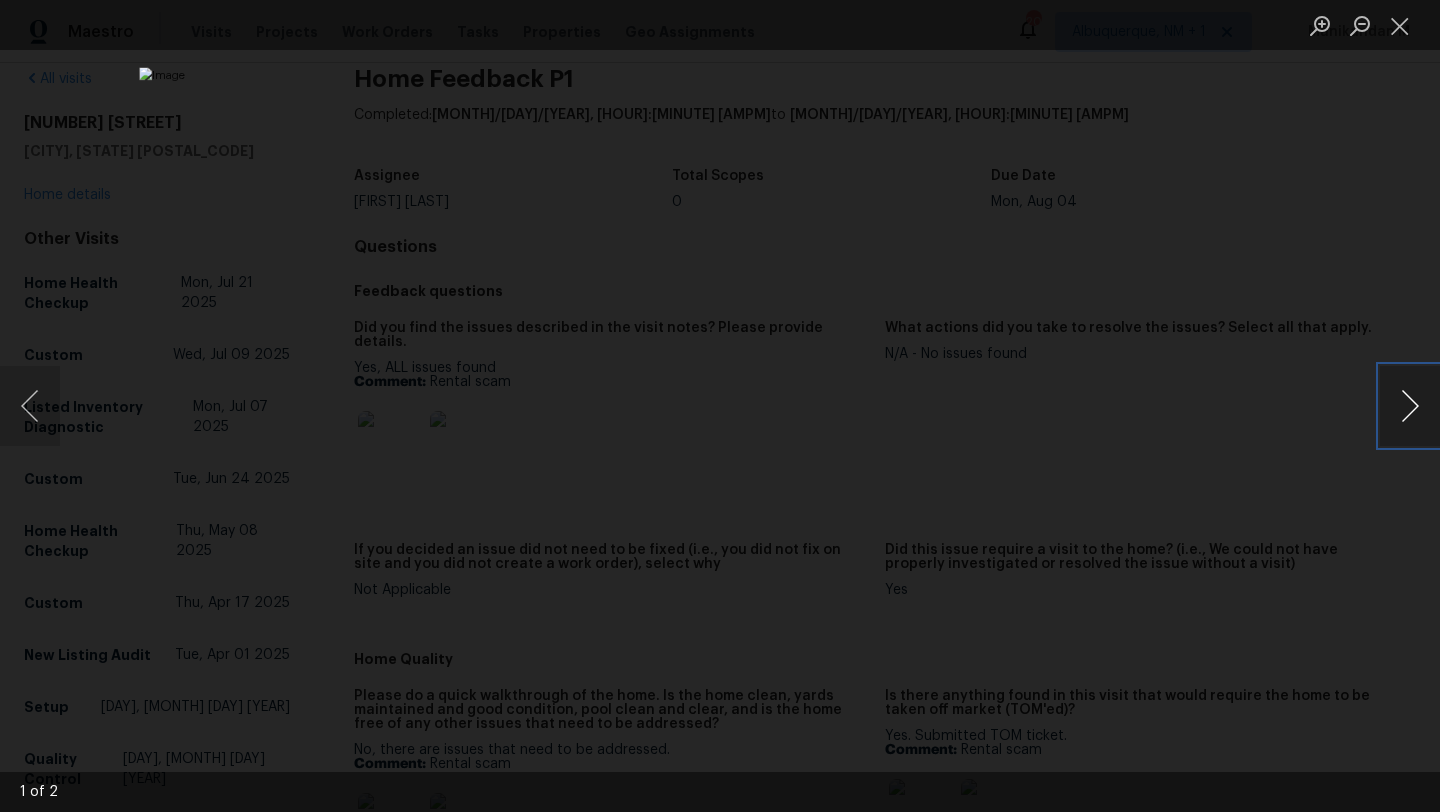 click at bounding box center [1410, 406] 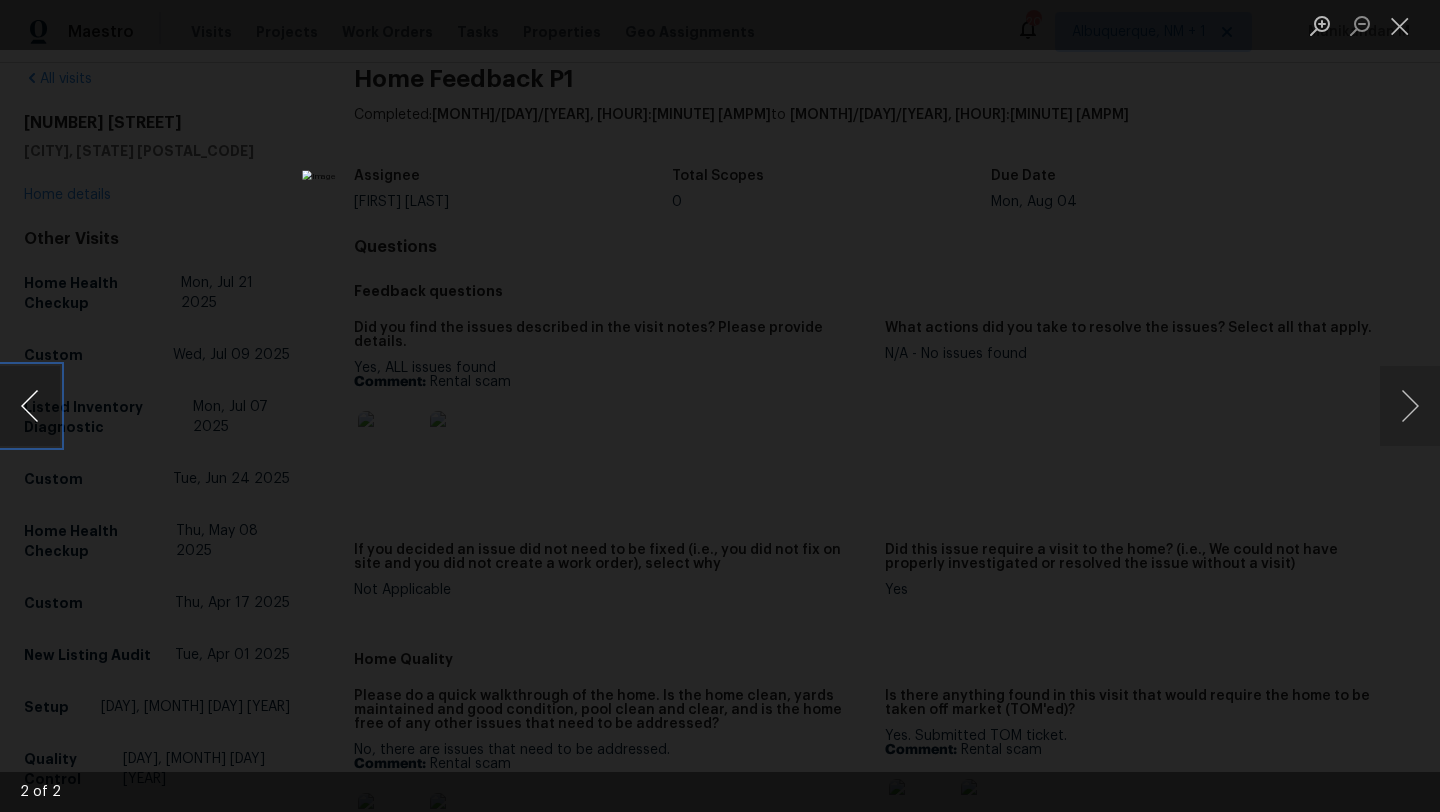 click at bounding box center (30, 406) 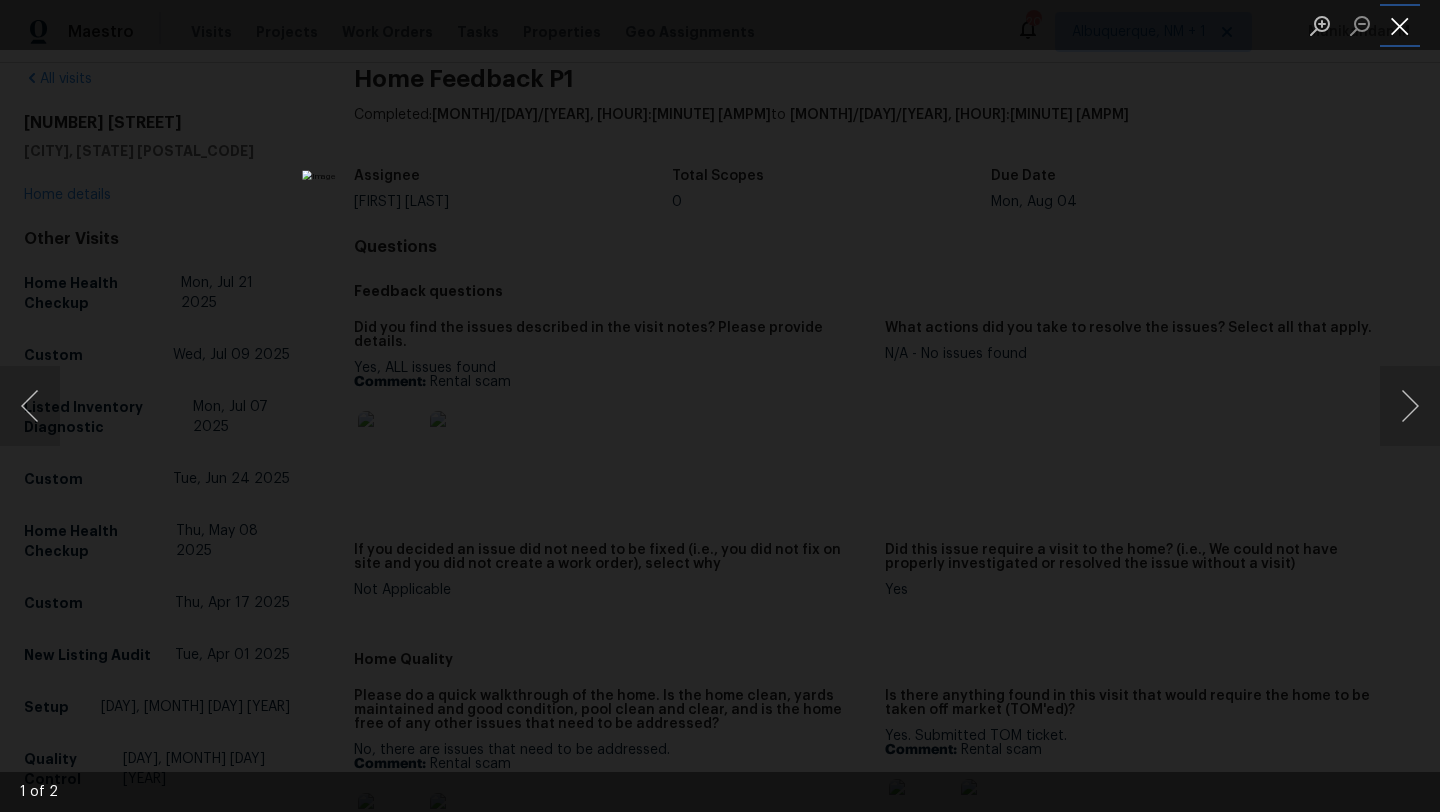 click at bounding box center (1400, 25) 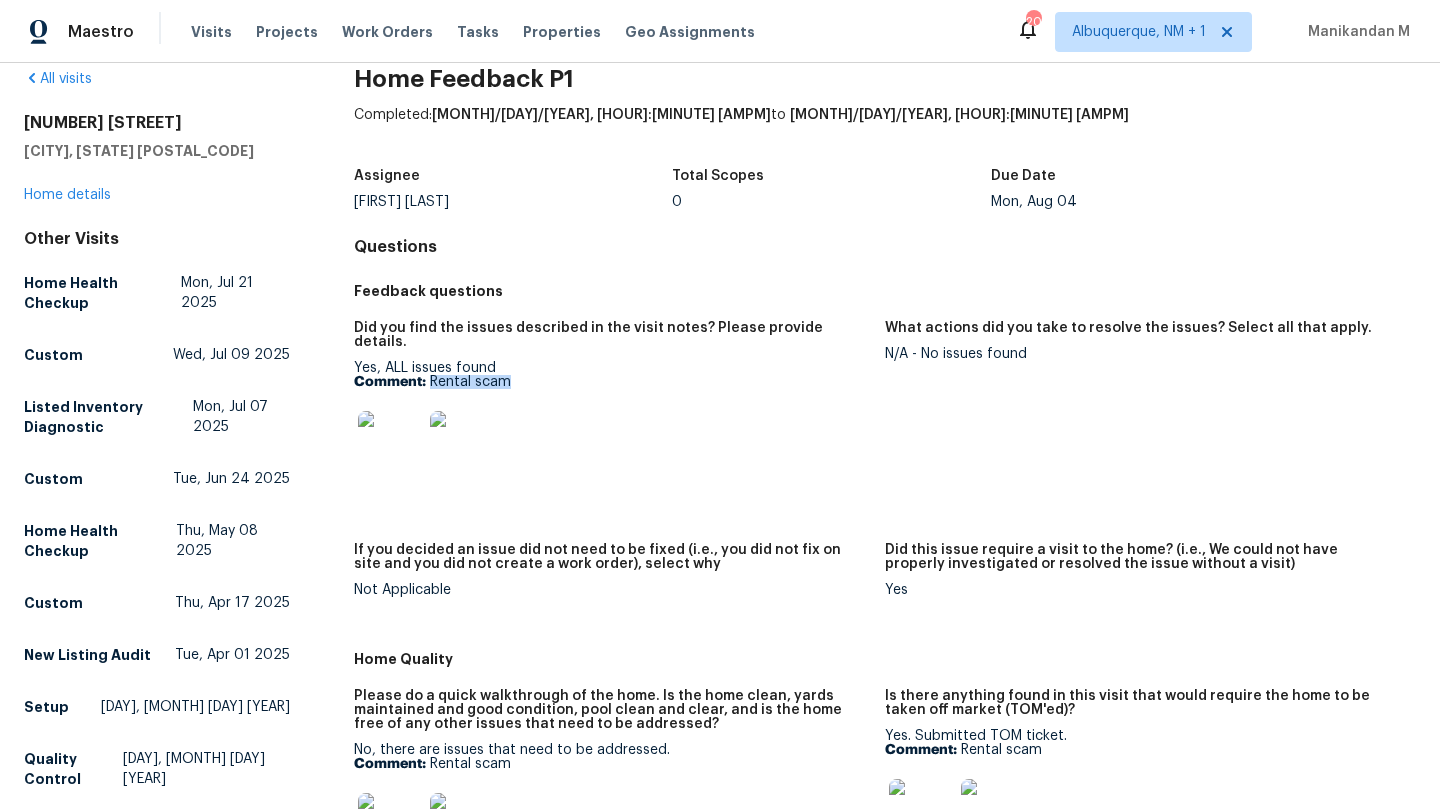 drag, startPoint x: 429, startPoint y: 368, endPoint x: 539, endPoint y: 368, distance: 110 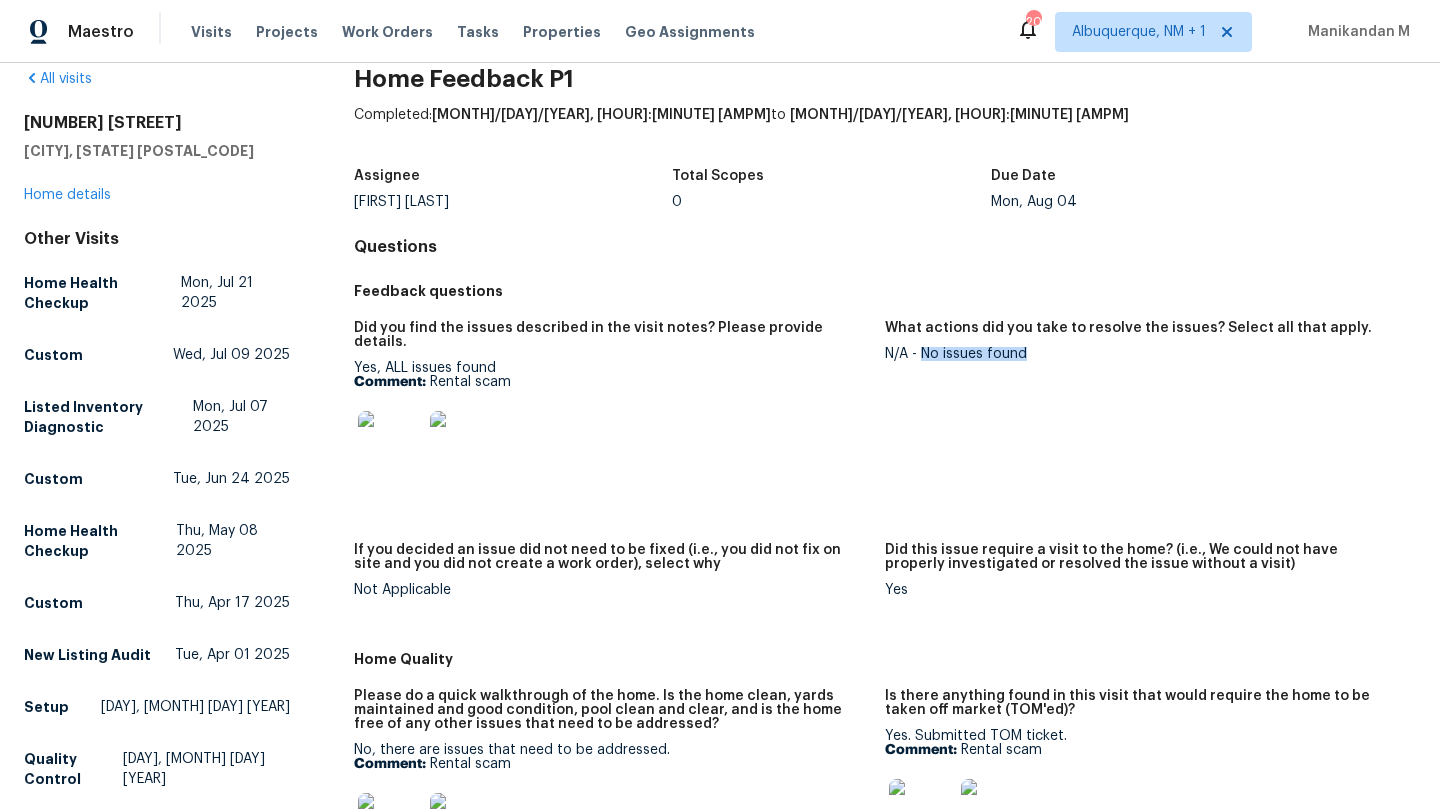 drag, startPoint x: 920, startPoint y: 356, endPoint x: 1042, endPoint y: 356, distance: 122 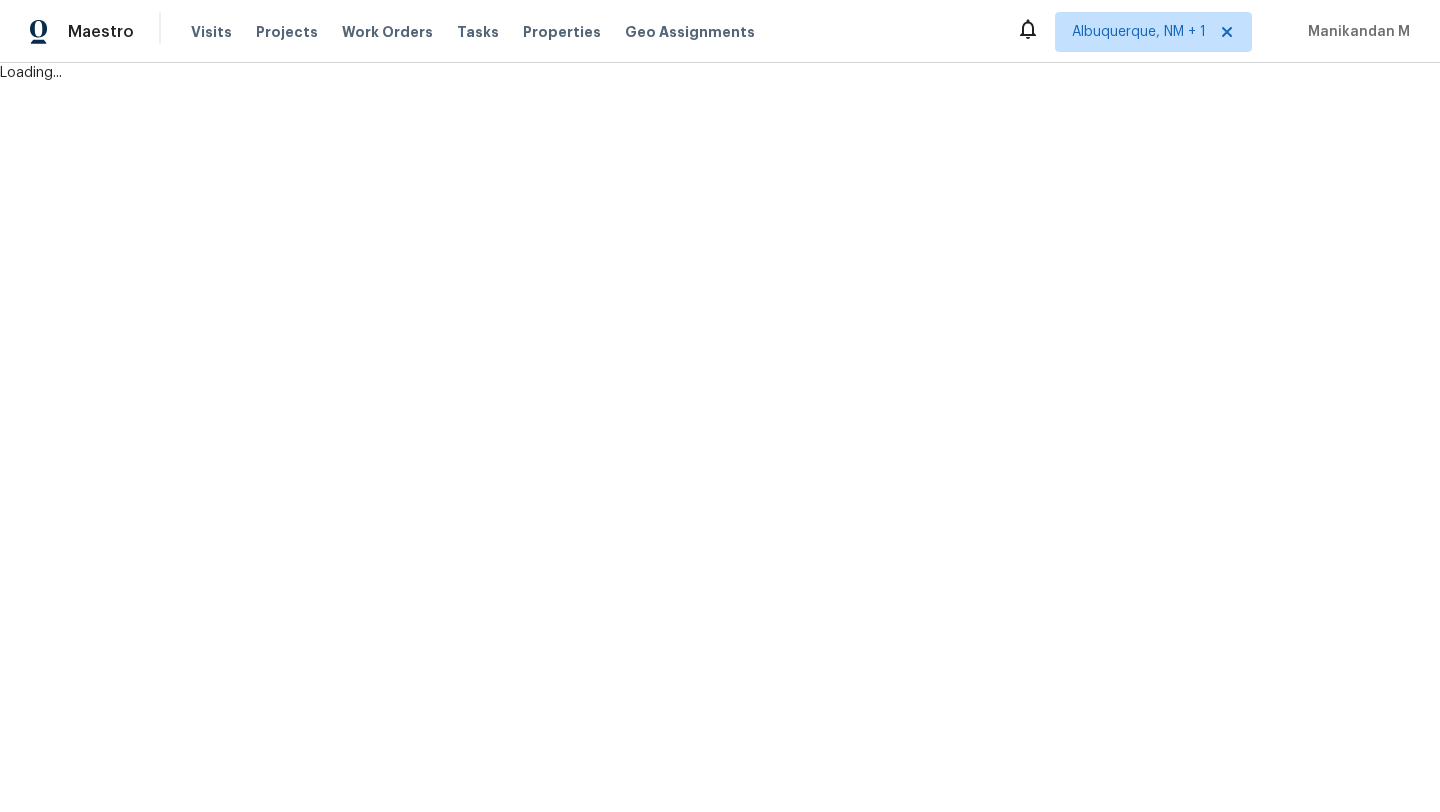 scroll, scrollTop: 0, scrollLeft: 0, axis: both 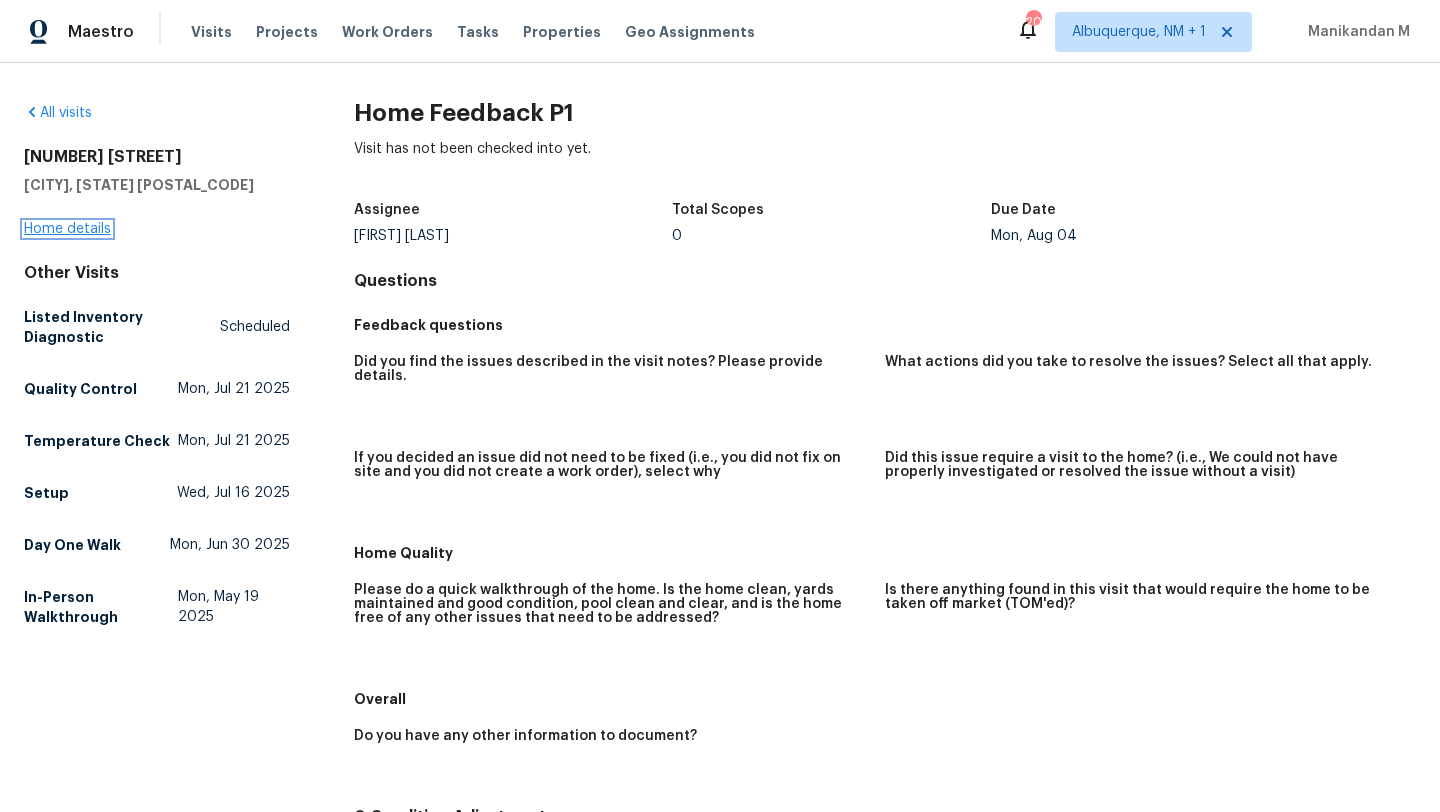 click on "Home details" at bounding box center [67, 229] 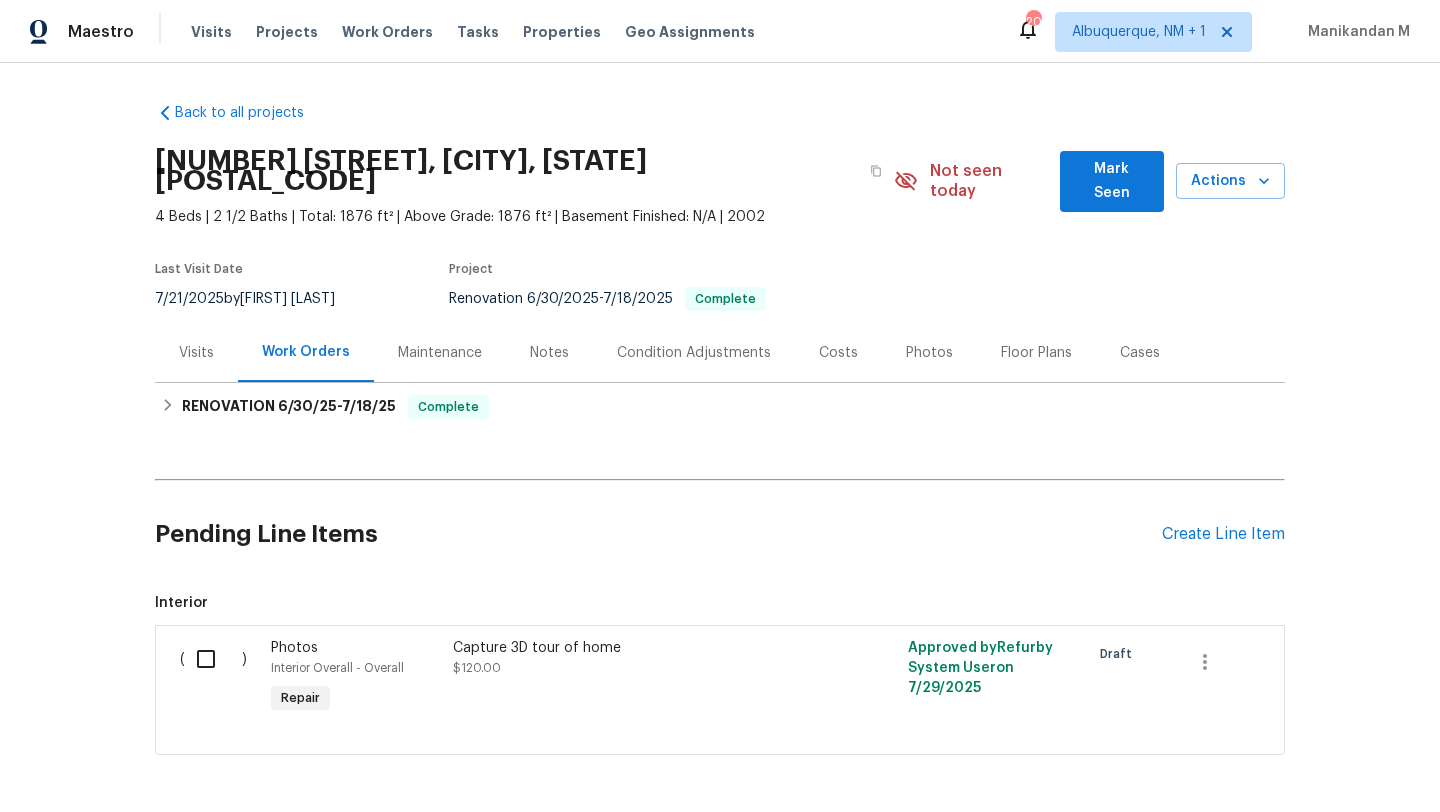 click on "Cases" at bounding box center [1140, 353] 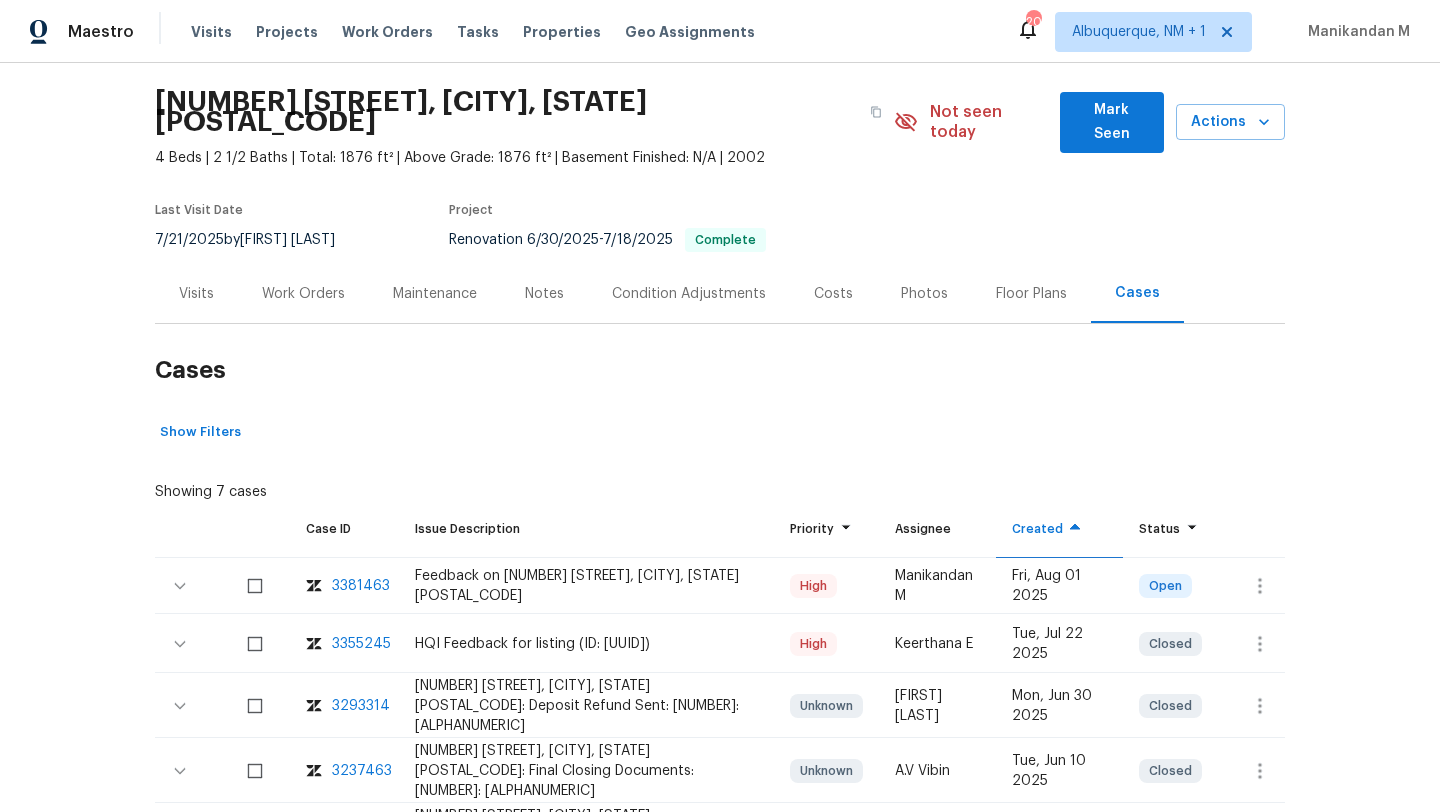 scroll, scrollTop: 65, scrollLeft: 0, axis: vertical 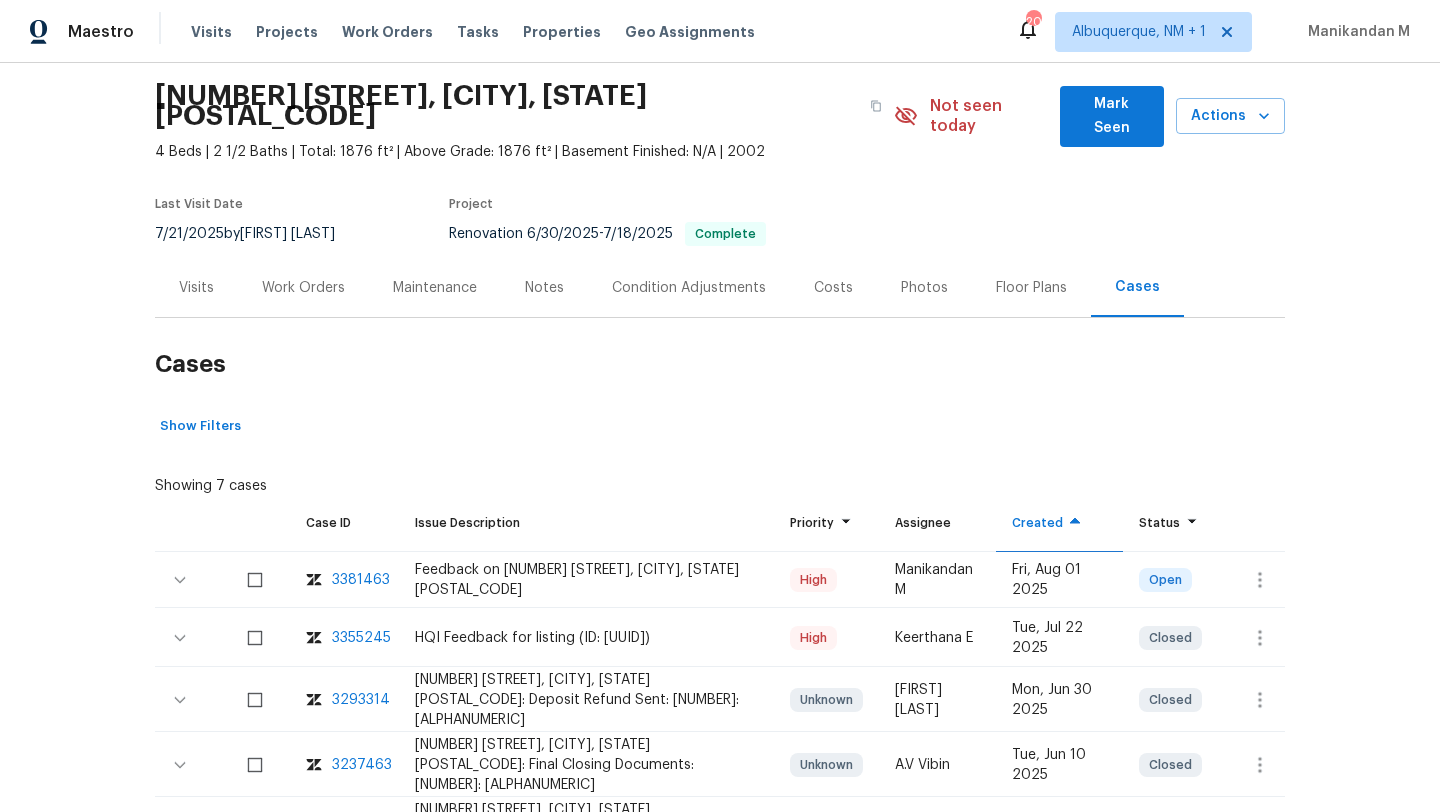 click on "Visits" at bounding box center (196, 288) 